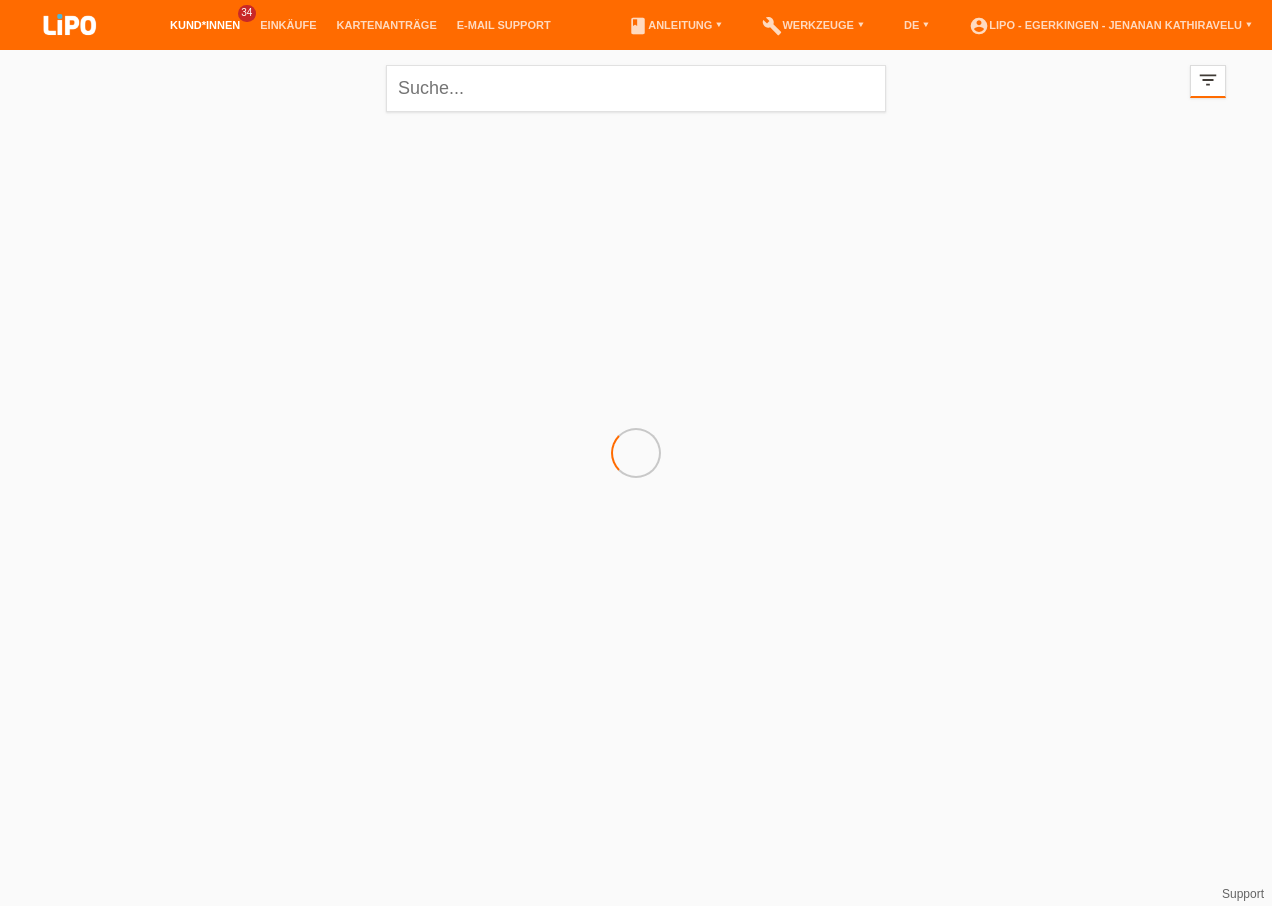 scroll, scrollTop: 0, scrollLeft: 0, axis: both 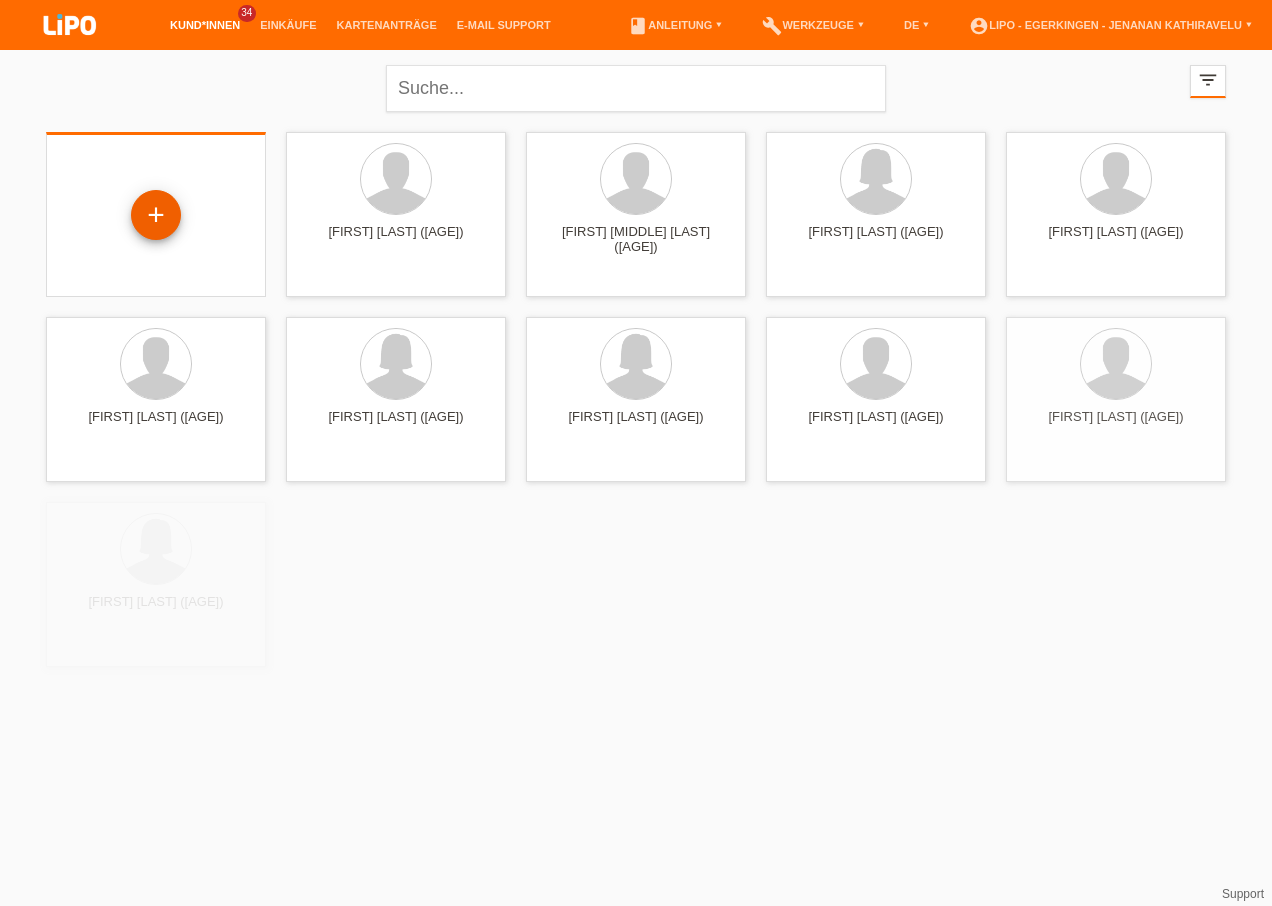 click on "+" at bounding box center (156, 215) 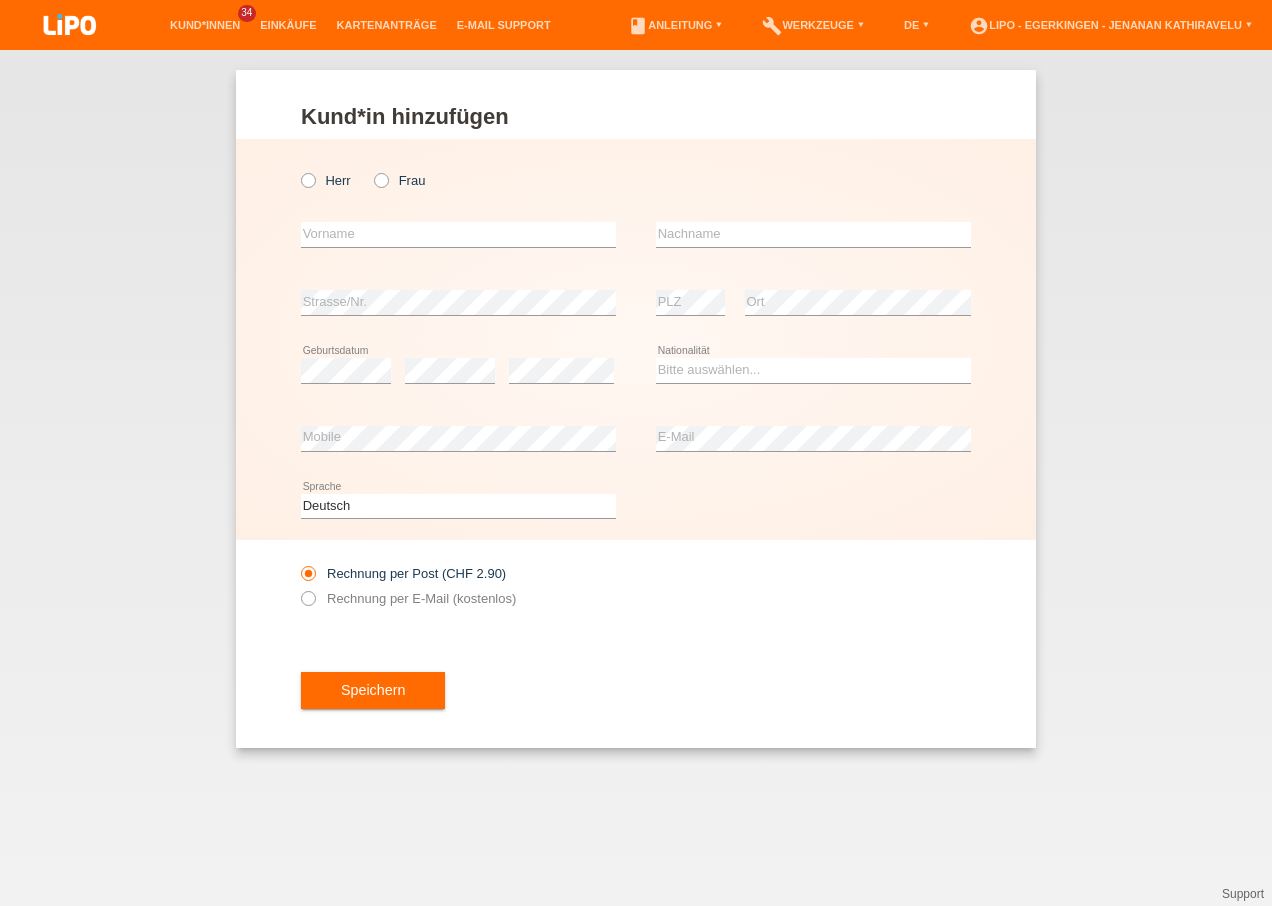 scroll, scrollTop: 0, scrollLeft: 0, axis: both 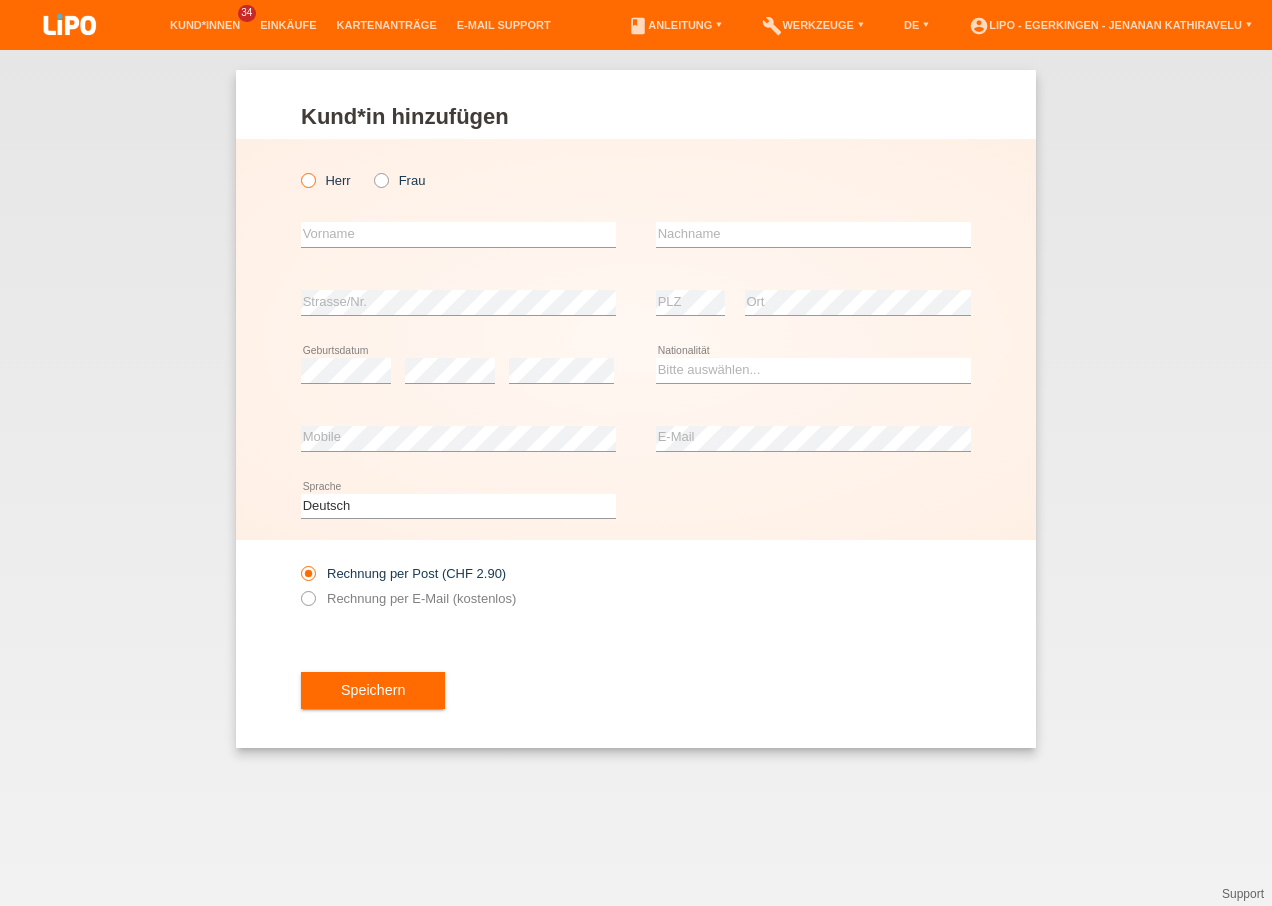 click on "Herr" at bounding box center (326, 180) 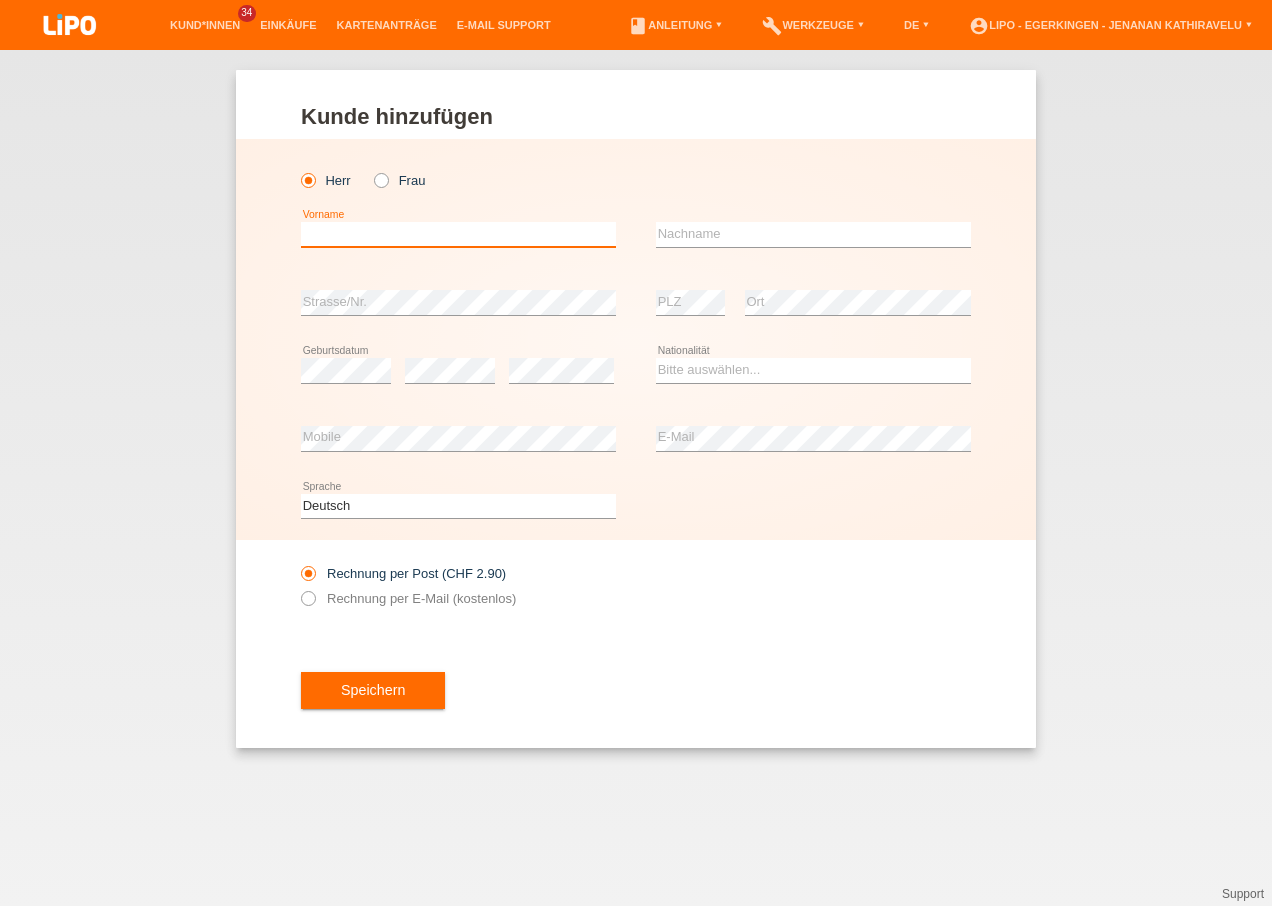 click at bounding box center (458, 234) 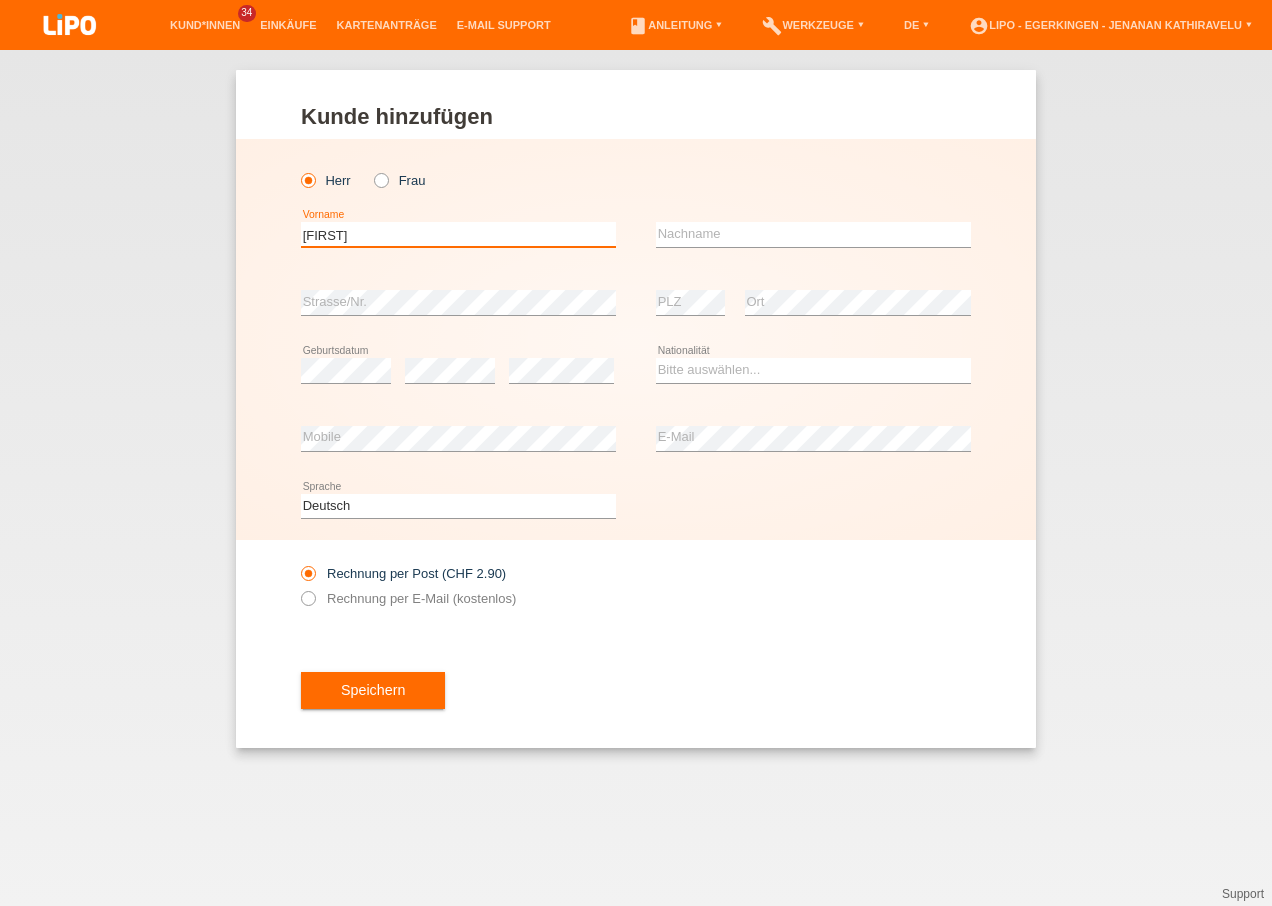 type on "[FIRST]" 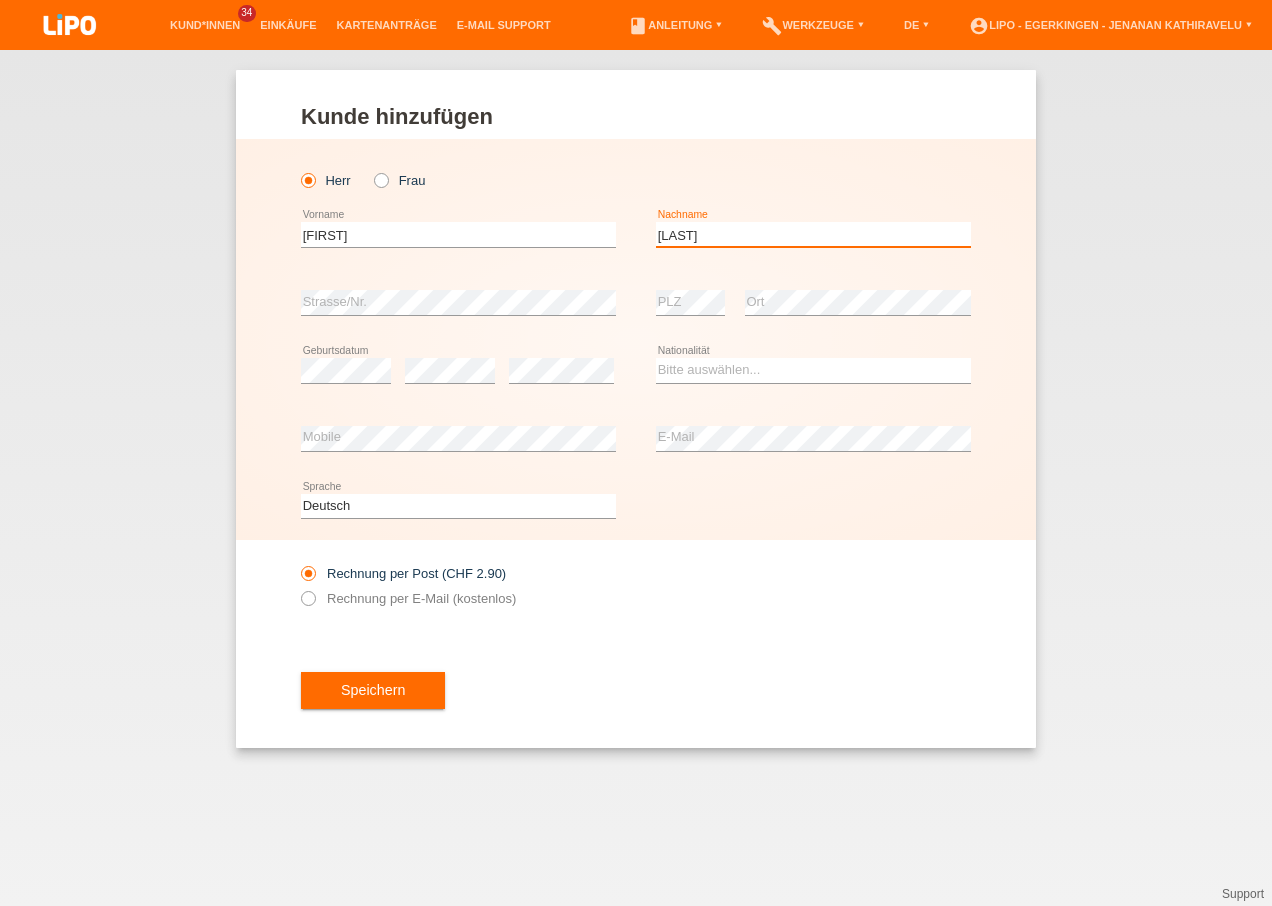 type on "[LAST]" 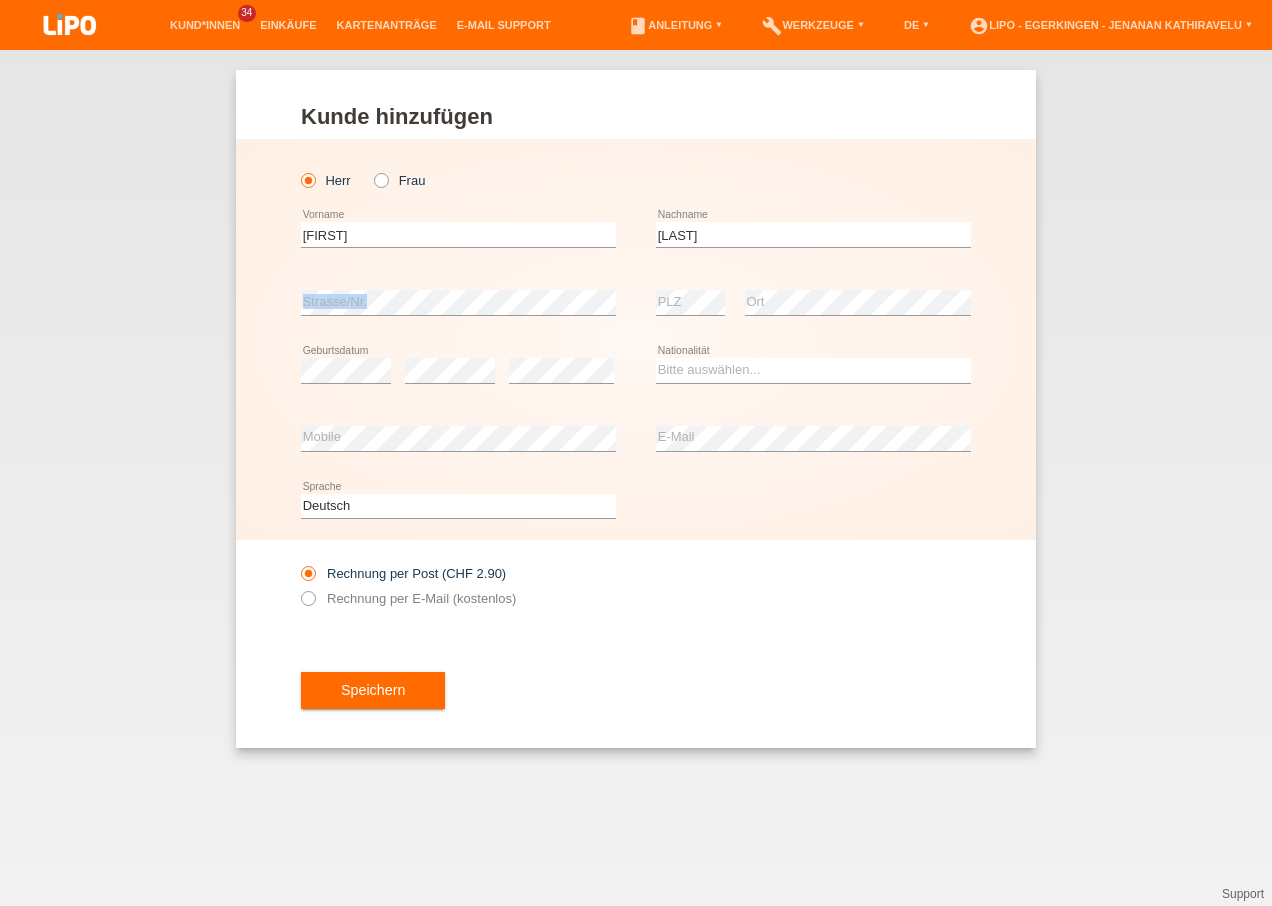 click on "error
Strasse/Nr." at bounding box center (458, 303) 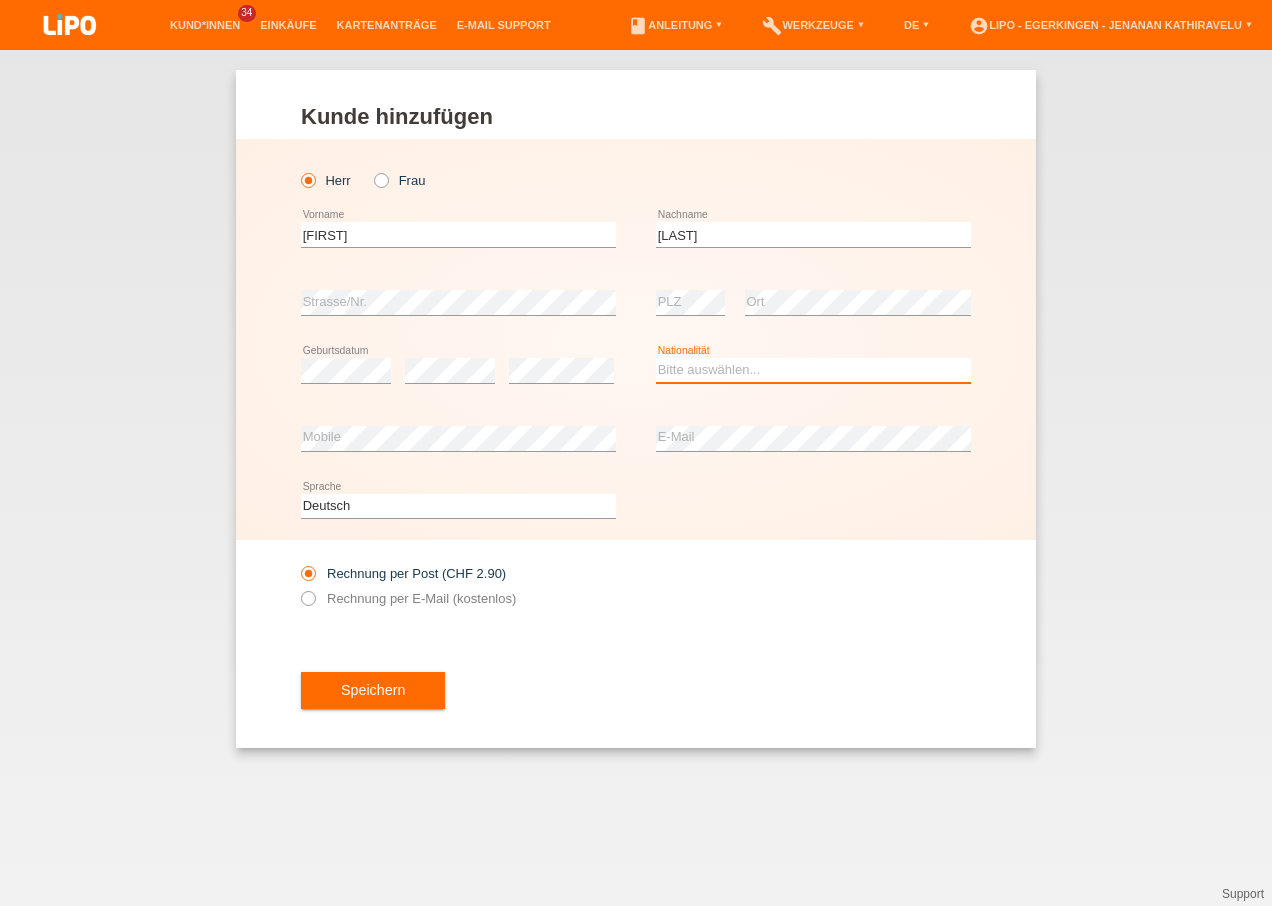 click on "Bitte auswählen...
Schweiz
Deutschland
Liechtenstein
Österreich
------------
Afghanistan
Ägypten
Åland
Albanien
Algerien" at bounding box center (813, 370) 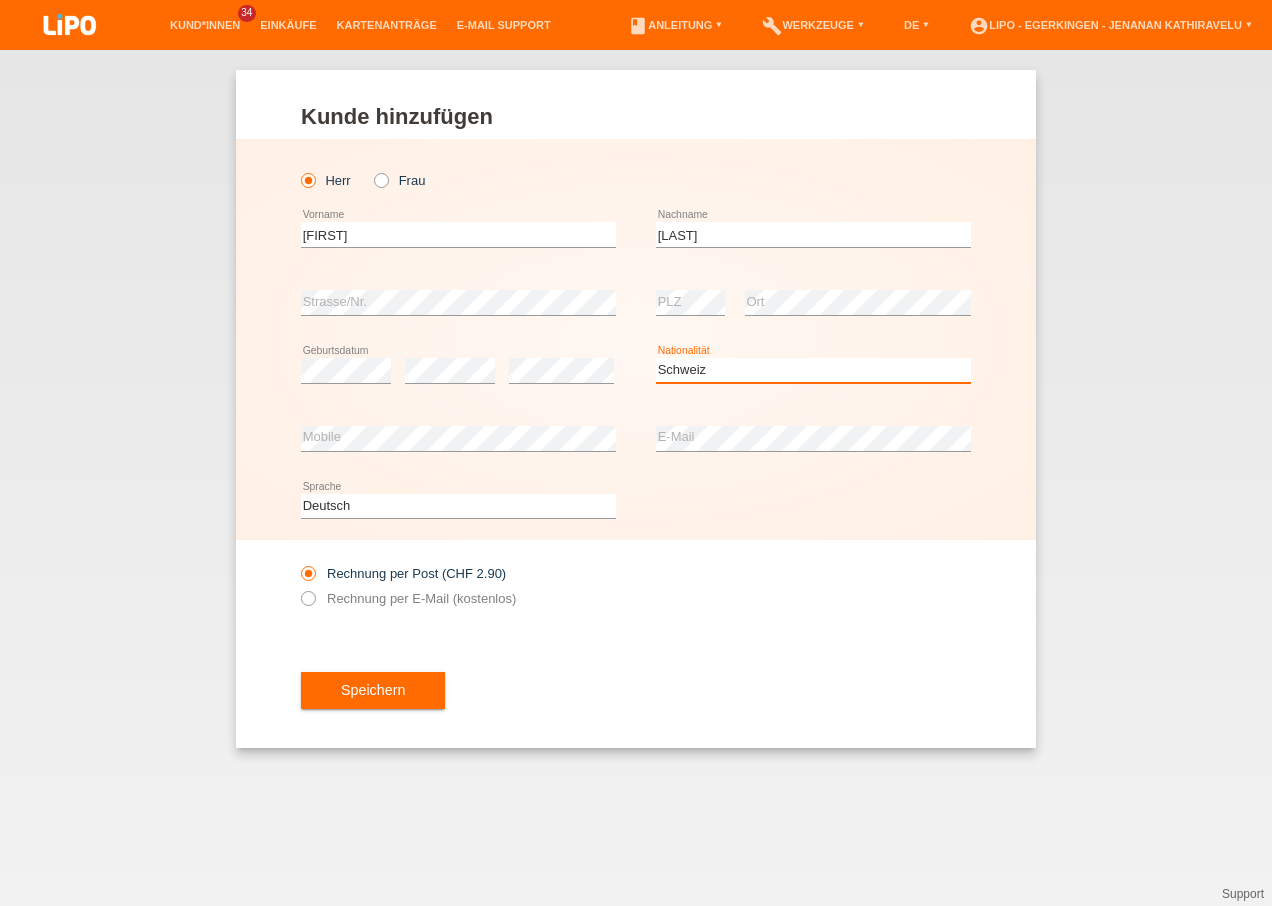 click on "Bitte auswählen...
Schweiz
Deutschland
Liechtenstein
Österreich
------------
Afghanistan
Ägypten
Åland
Albanien
Algerien" at bounding box center (813, 370) 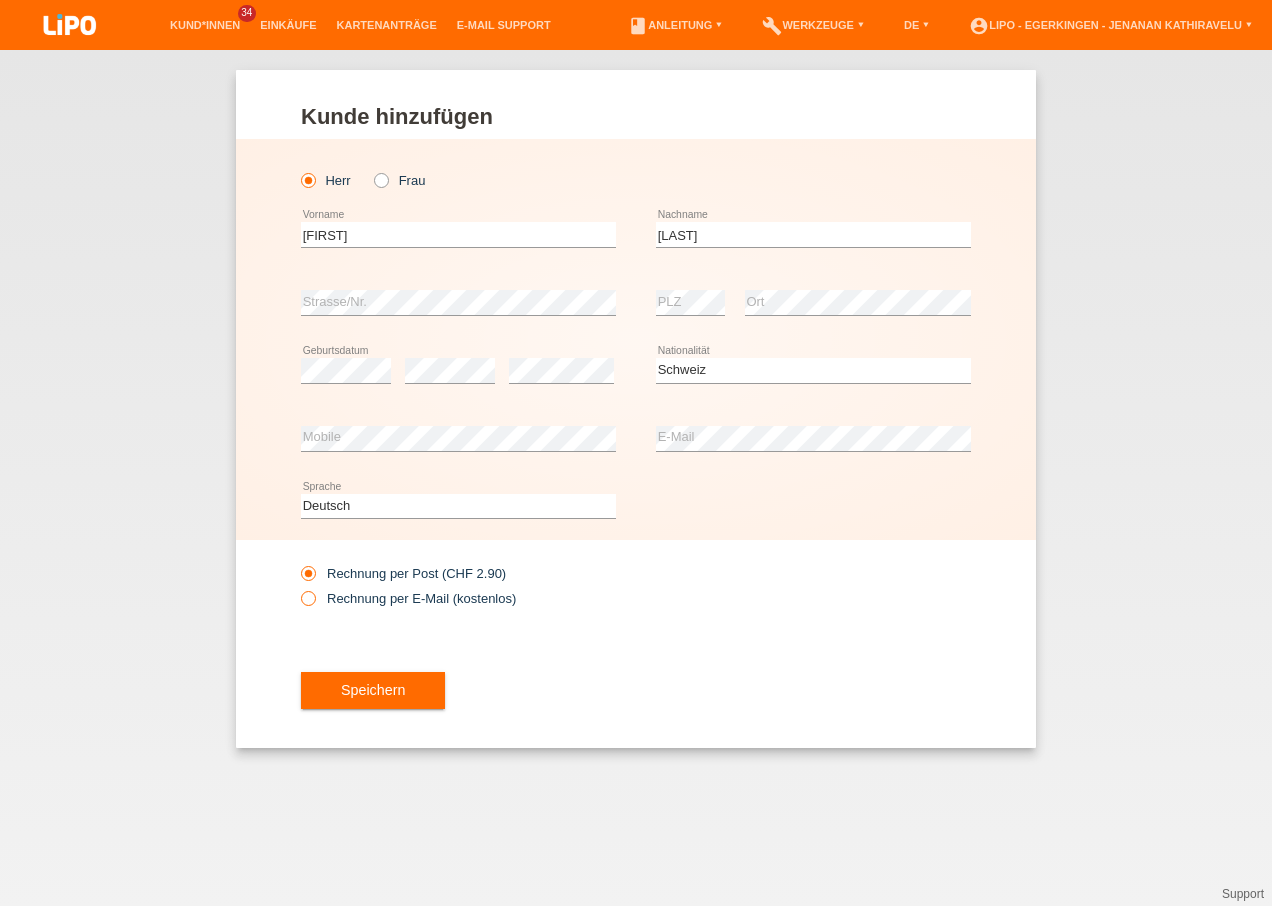 click on "Rechnung per E-Mail                                                                                            (kostenlos)" at bounding box center (408, 598) 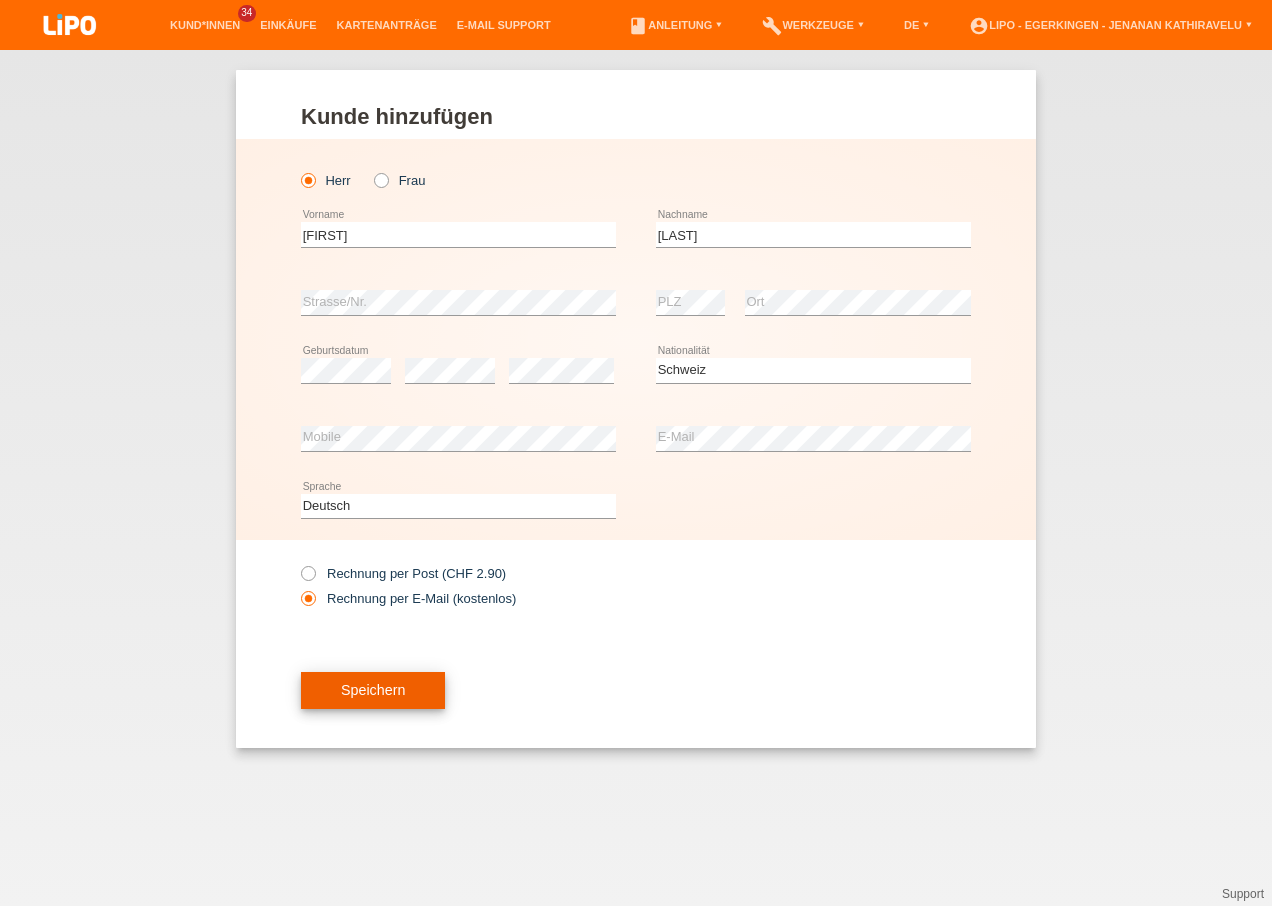 click on "Speichern" at bounding box center [373, 691] 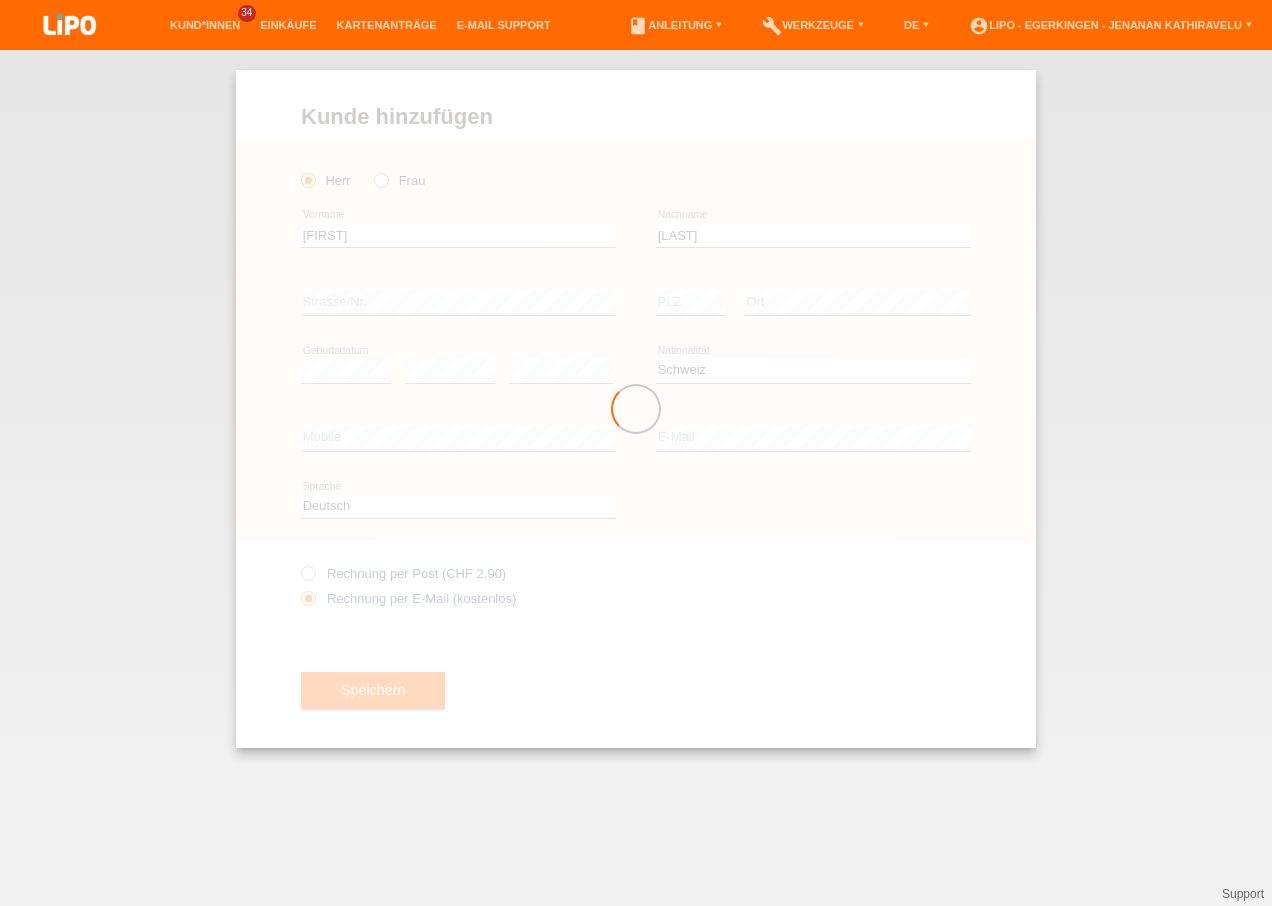 click at bounding box center (636, 409) 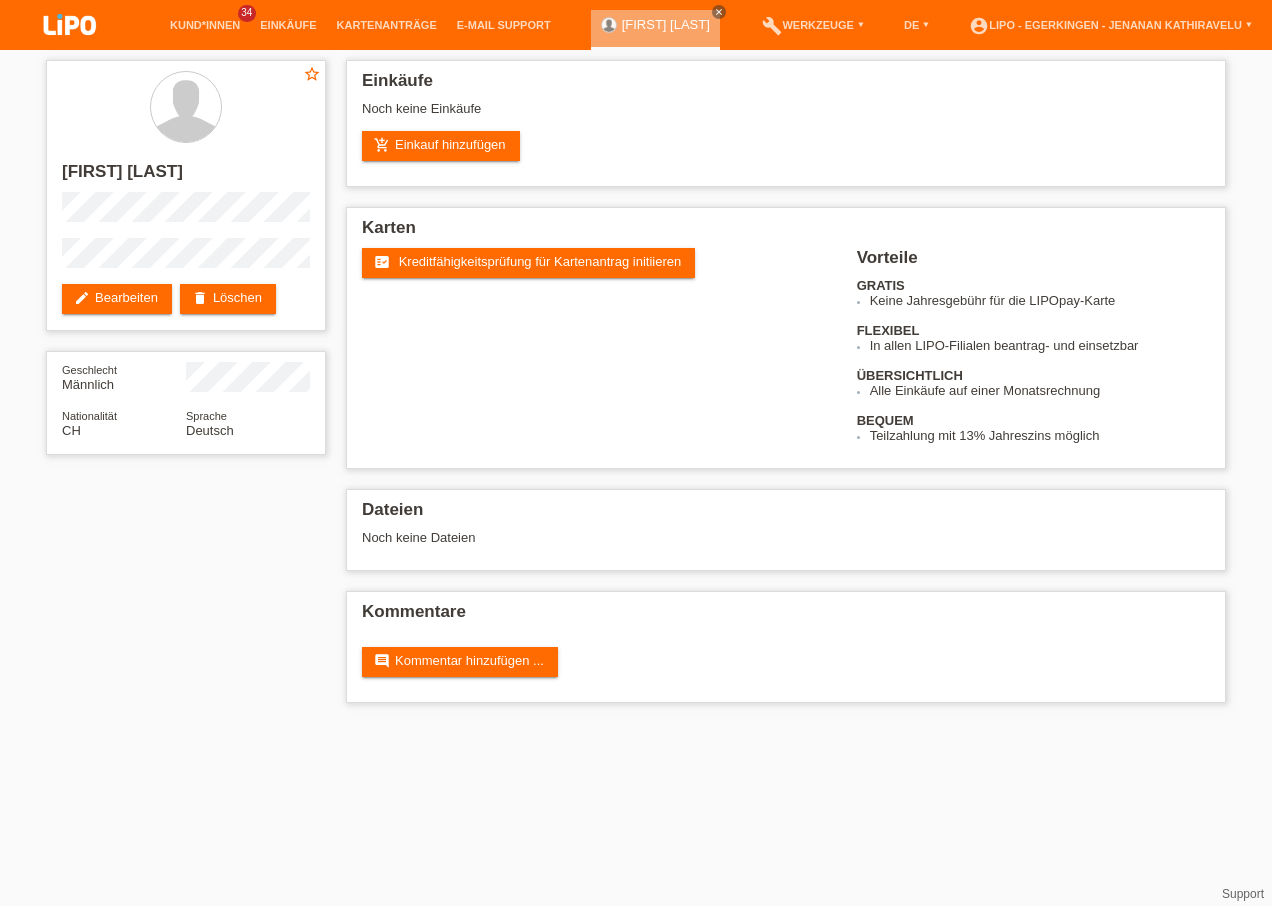 scroll, scrollTop: 0, scrollLeft: 0, axis: both 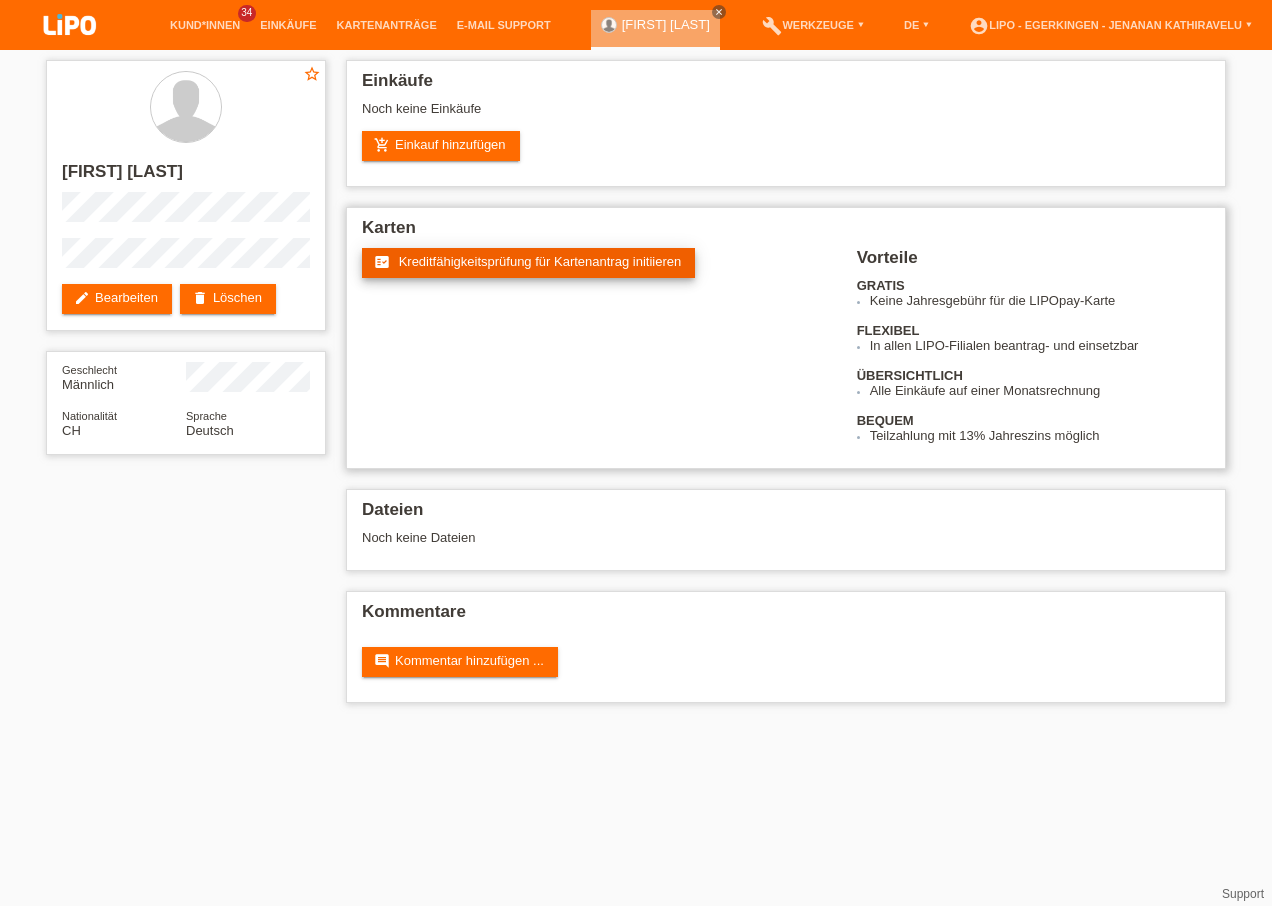 click on "Kreditfähigkeitsprüfung für Kartenantrag initiieren" at bounding box center [540, 261] 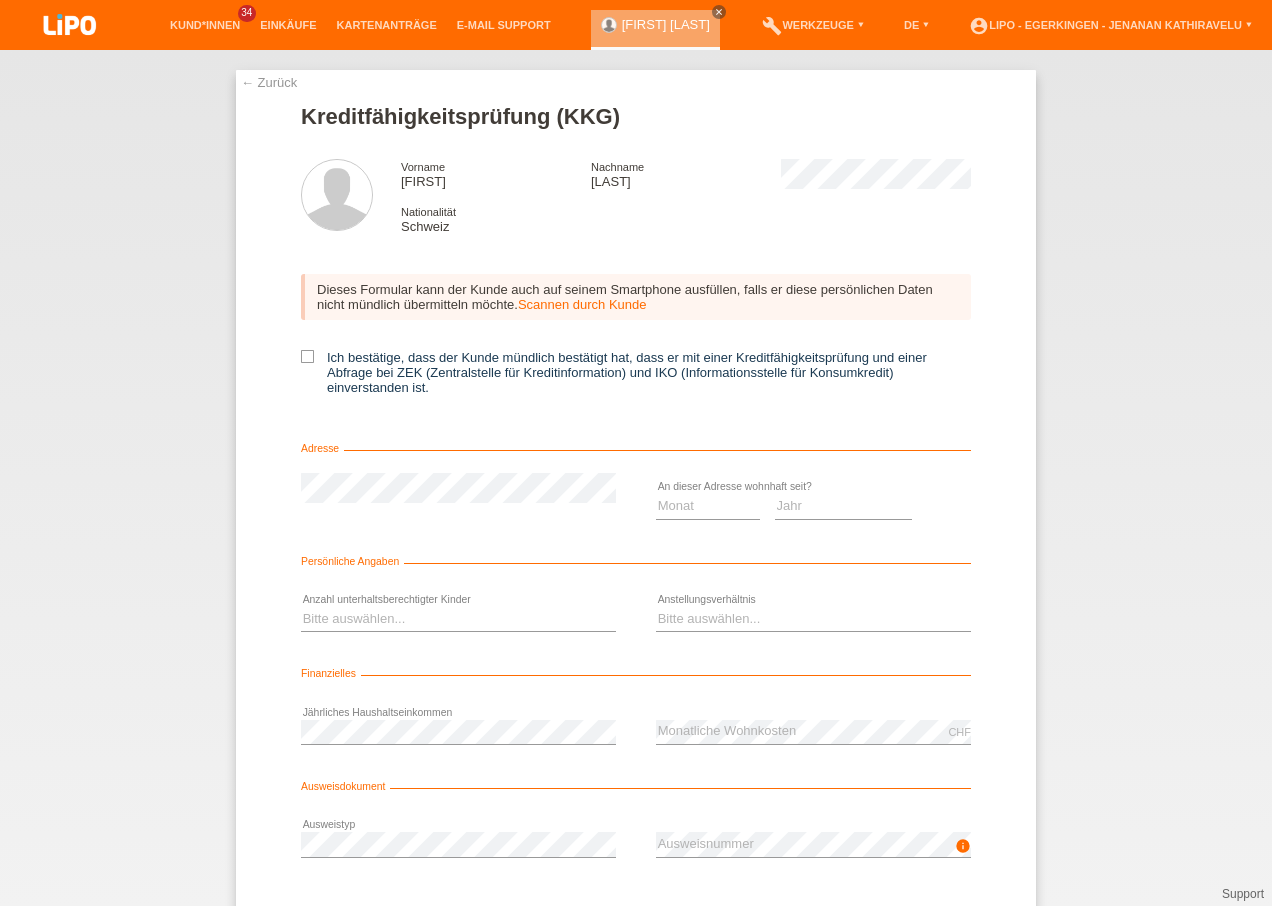 scroll, scrollTop: 0, scrollLeft: 0, axis: both 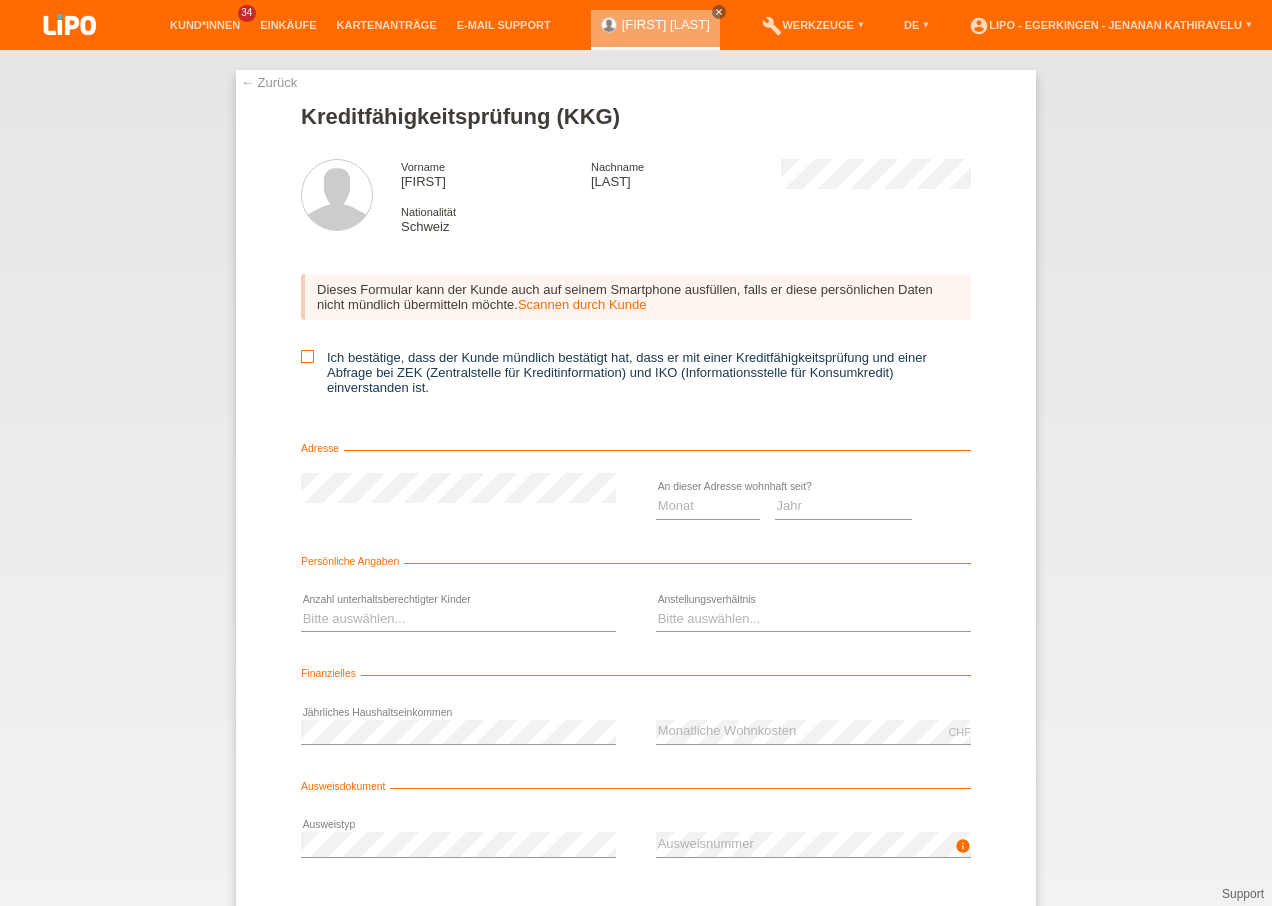 click at bounding box center (307, 356) 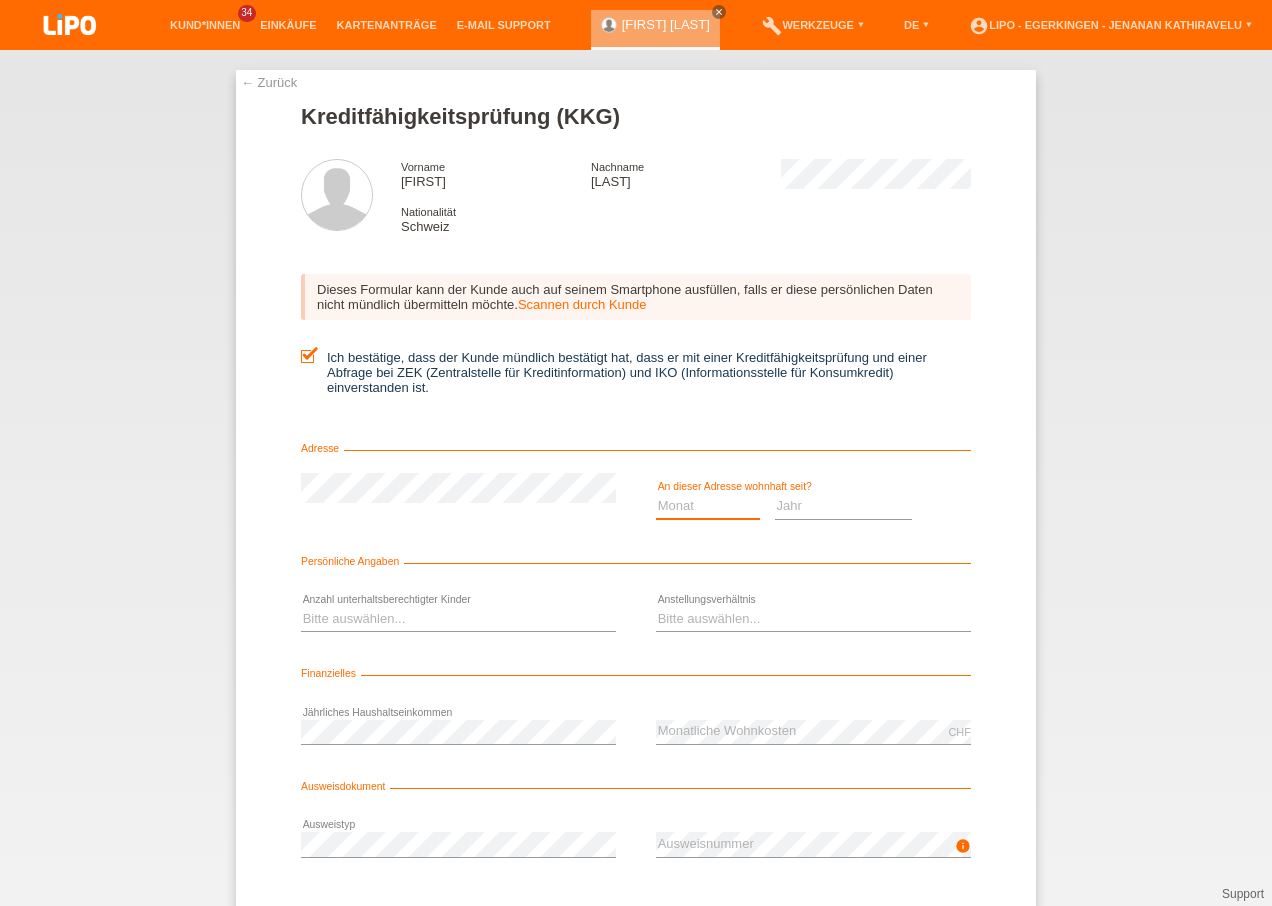 click on "Monat
01
02
03
04
05
06
07
08
09
10" at bounding box center [708, 506] 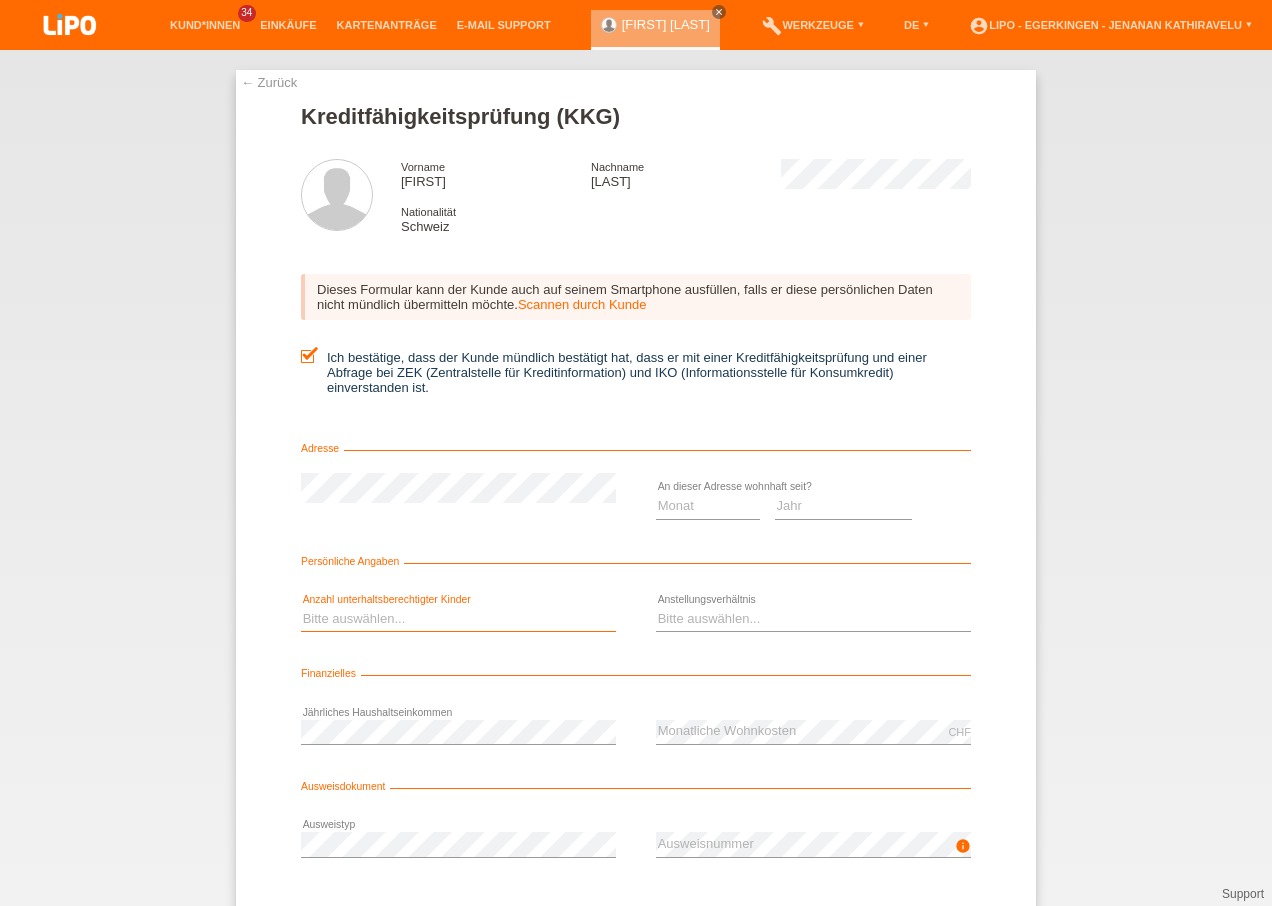click on "Bitte auswählen...
0
1
2
3
4
5
6
7
8
9" at bounding box center [458, 619] 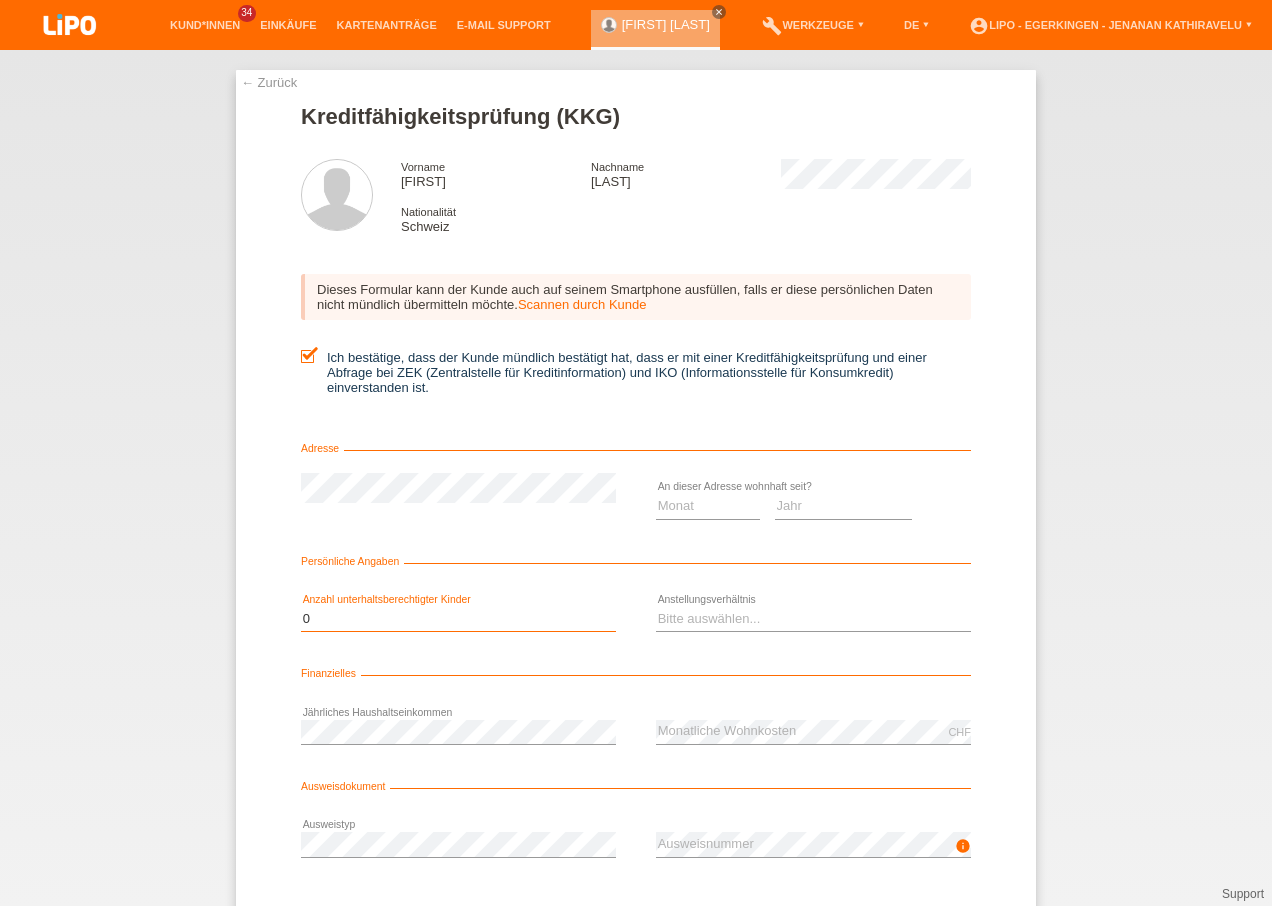 click on "Bitte auswählen...
0
1
2
3
4
5
6
7
8
9" at bounding box center [458, 619] 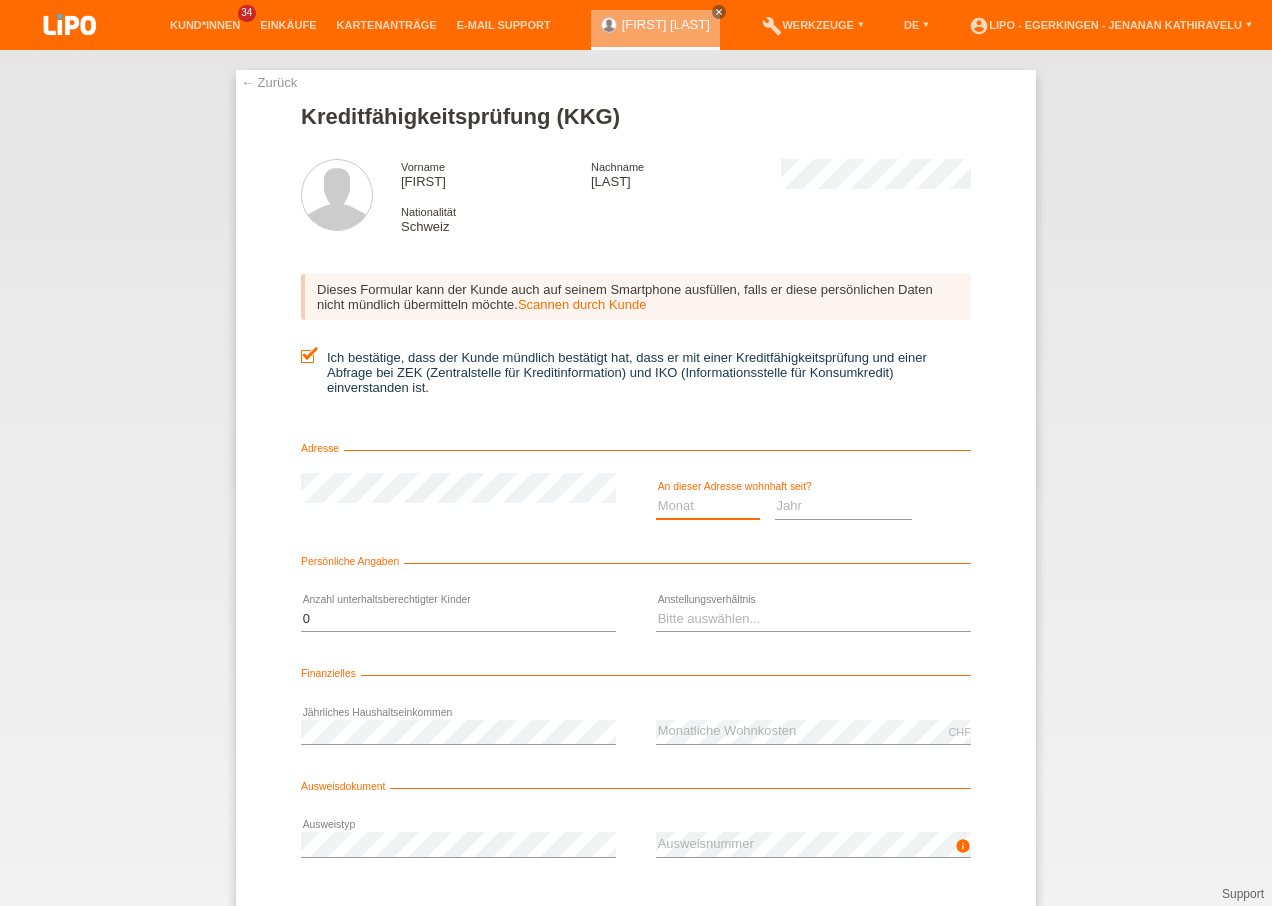 click on "Monat
01
02
03
04
05
06
07
08
09
10" at bounding box center (708, 506) 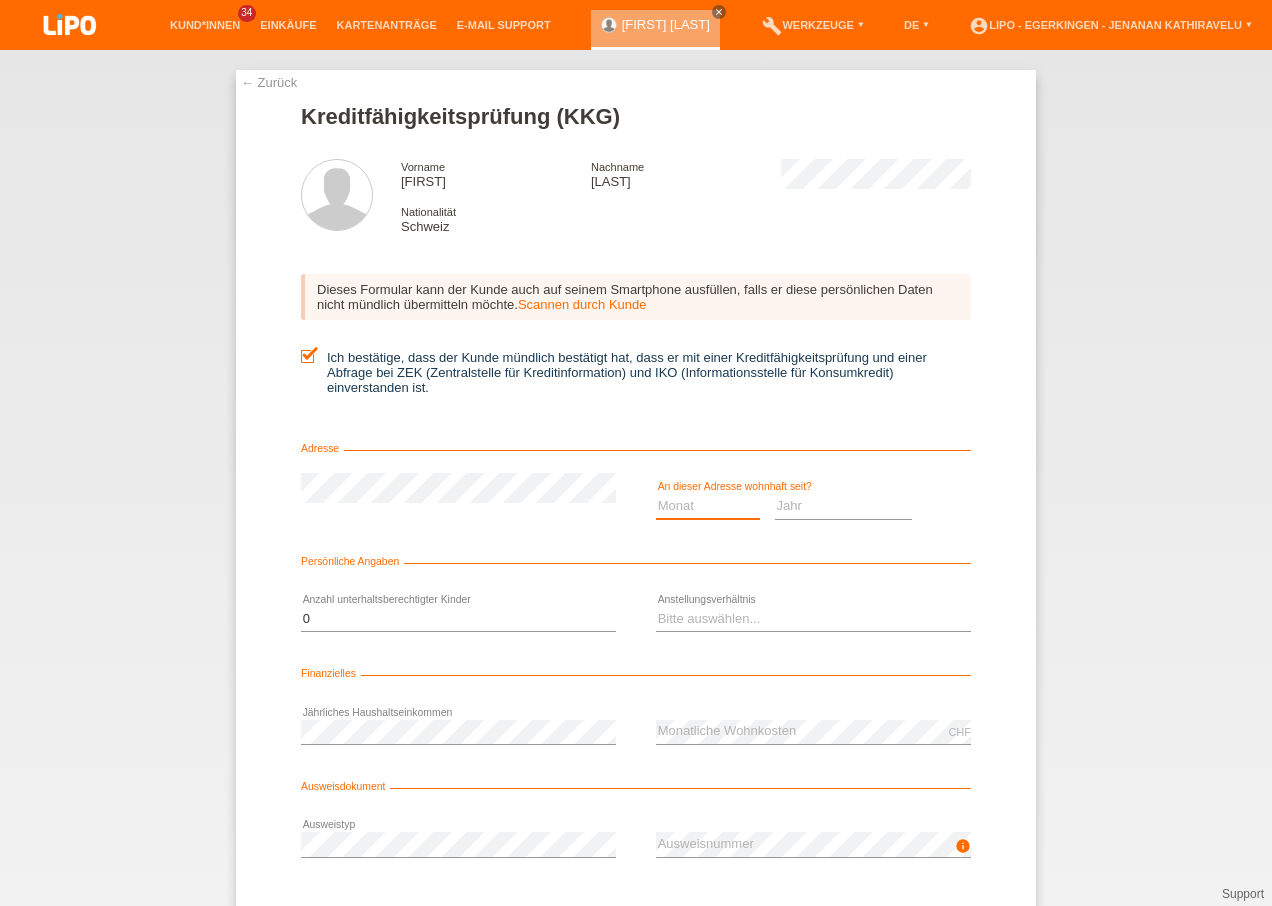 select on "04" 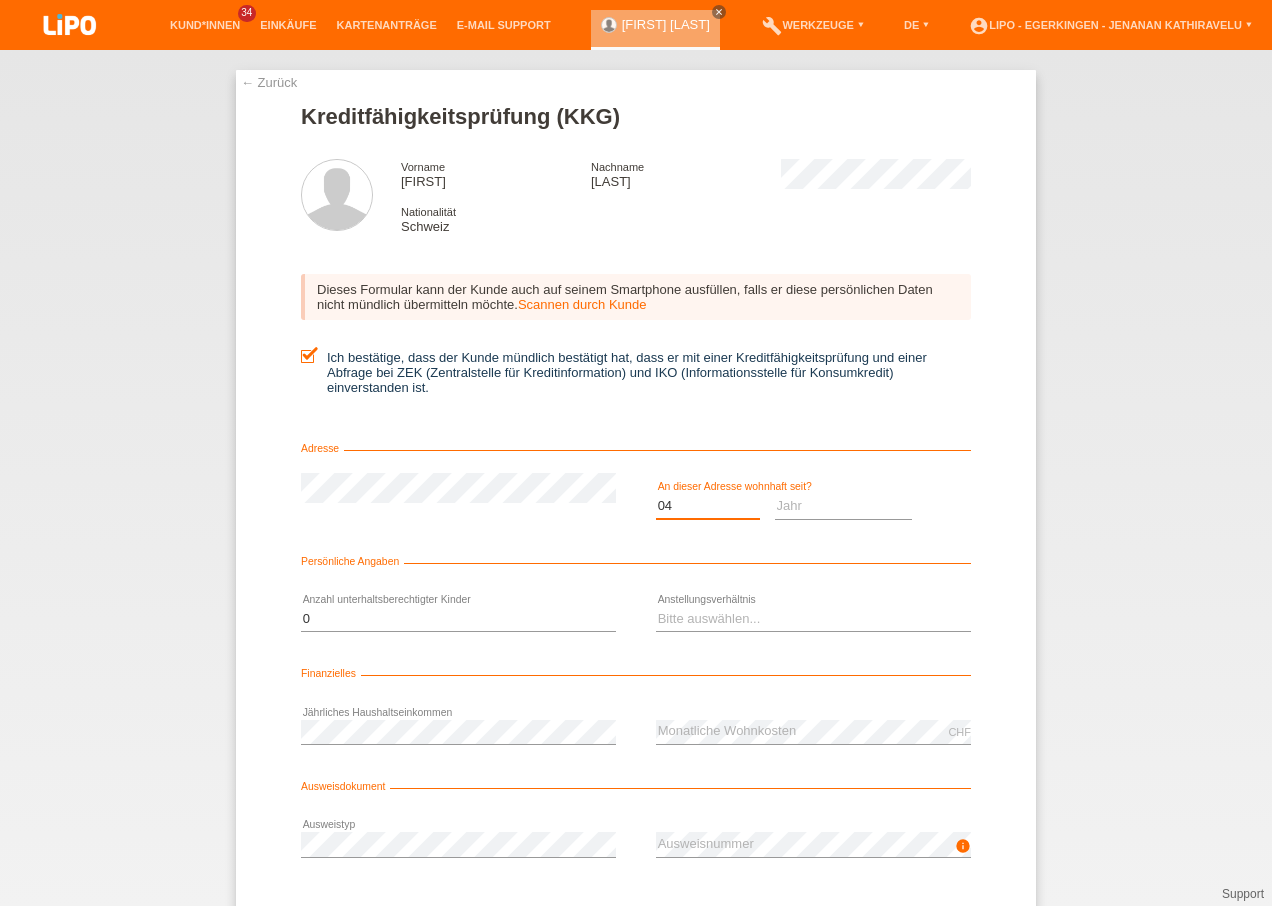 click on "Monat
01
02
03
04
05
06
07
08
09
10" at bounding box center (708, 506) 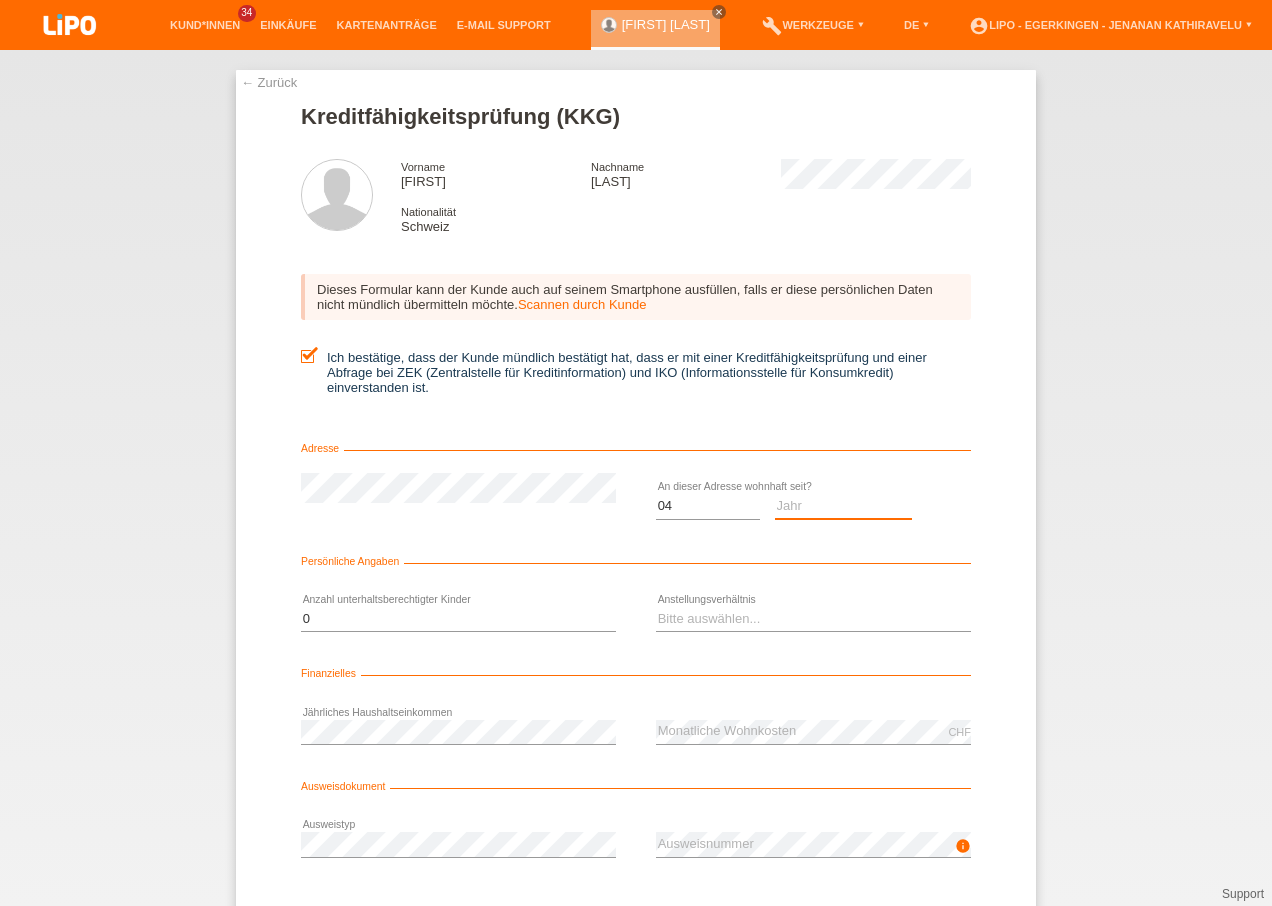 drag, startPoint x: 772, startPoint y: 515, endPoint x: 788, endPoint y: 503, distance: 20 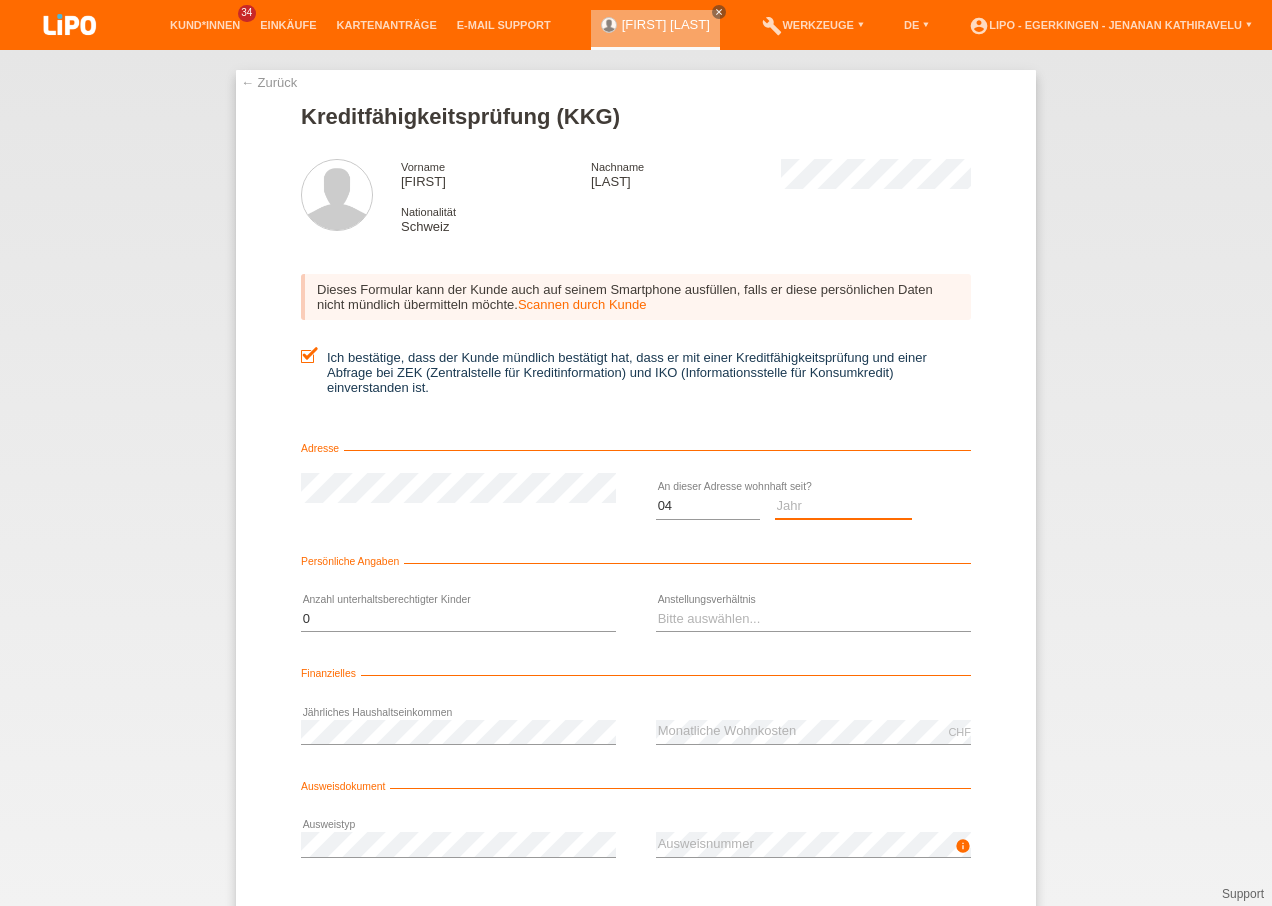 select on "2005" 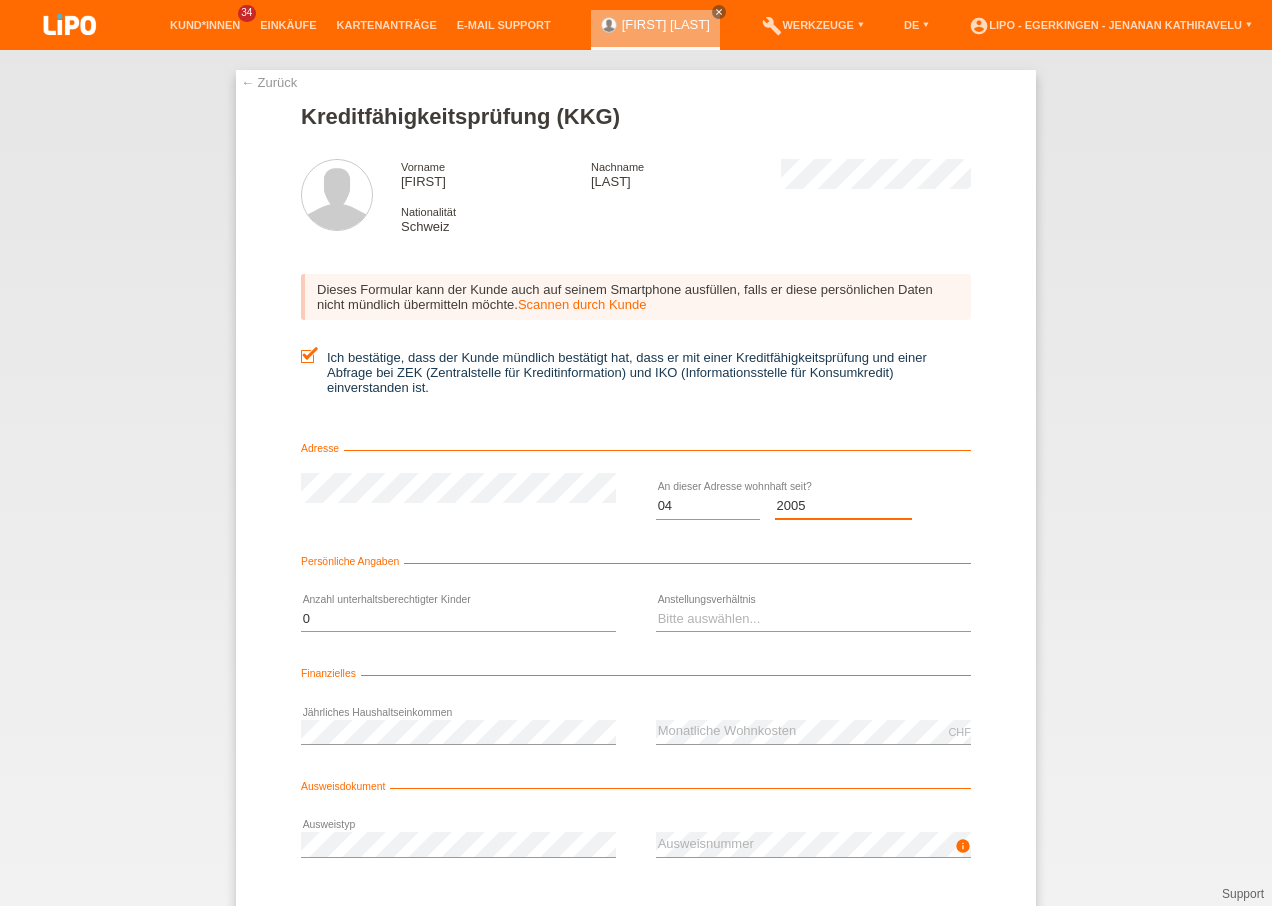 click on "Jahr
2025
2024
2023
2022
2021
2020
2019
2018
2017
2016 2015 2014 2013 2012 2011 2010 2009 2008 2007 2006 2005 2004 2003" at bounding box center (844, 506) 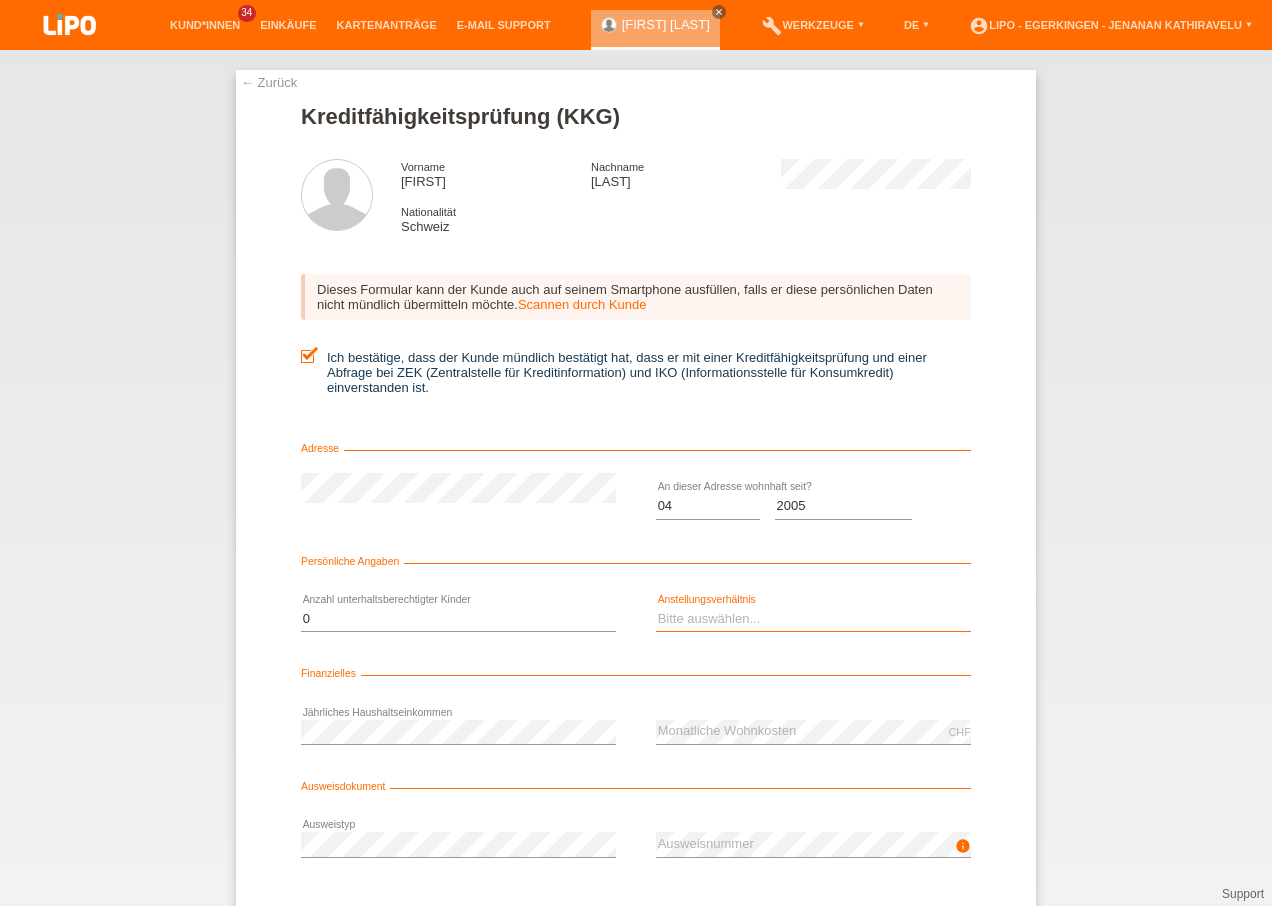 click on "Bitte auswählen...
Unbefristet
Befristet
Lehrling/Student
Pensioniert
Nicht arbeitstätig
Hausfrau/-mann
Selbständig" at bounding box center [813, 619] 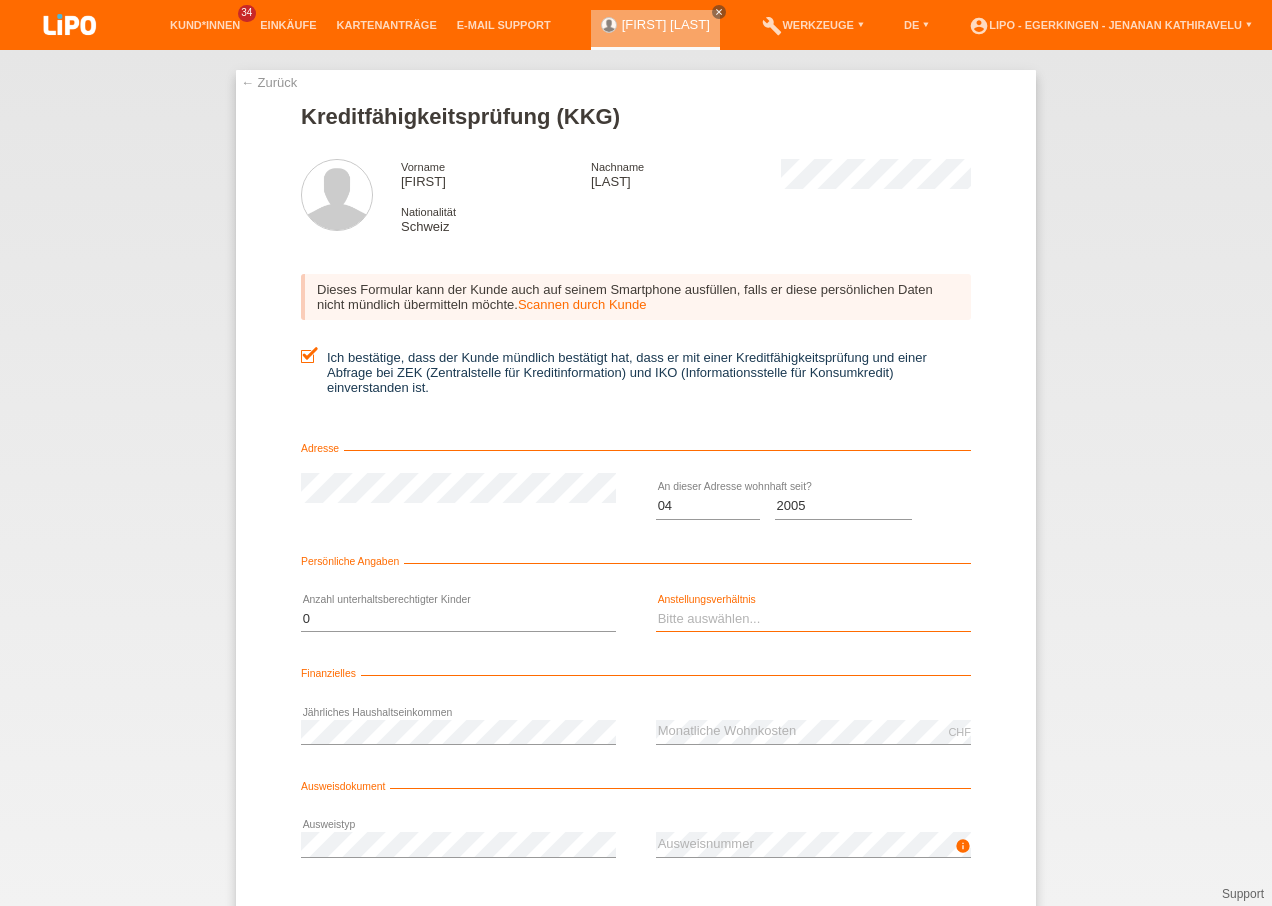 click on "Bitte auswählen...
Unbefristet
Befristet
Lehrling/Student
Pensioniert
Nicht arbeitstätig
Hausfrau/-mann
Selbständig" at bounding box center (813, 619) 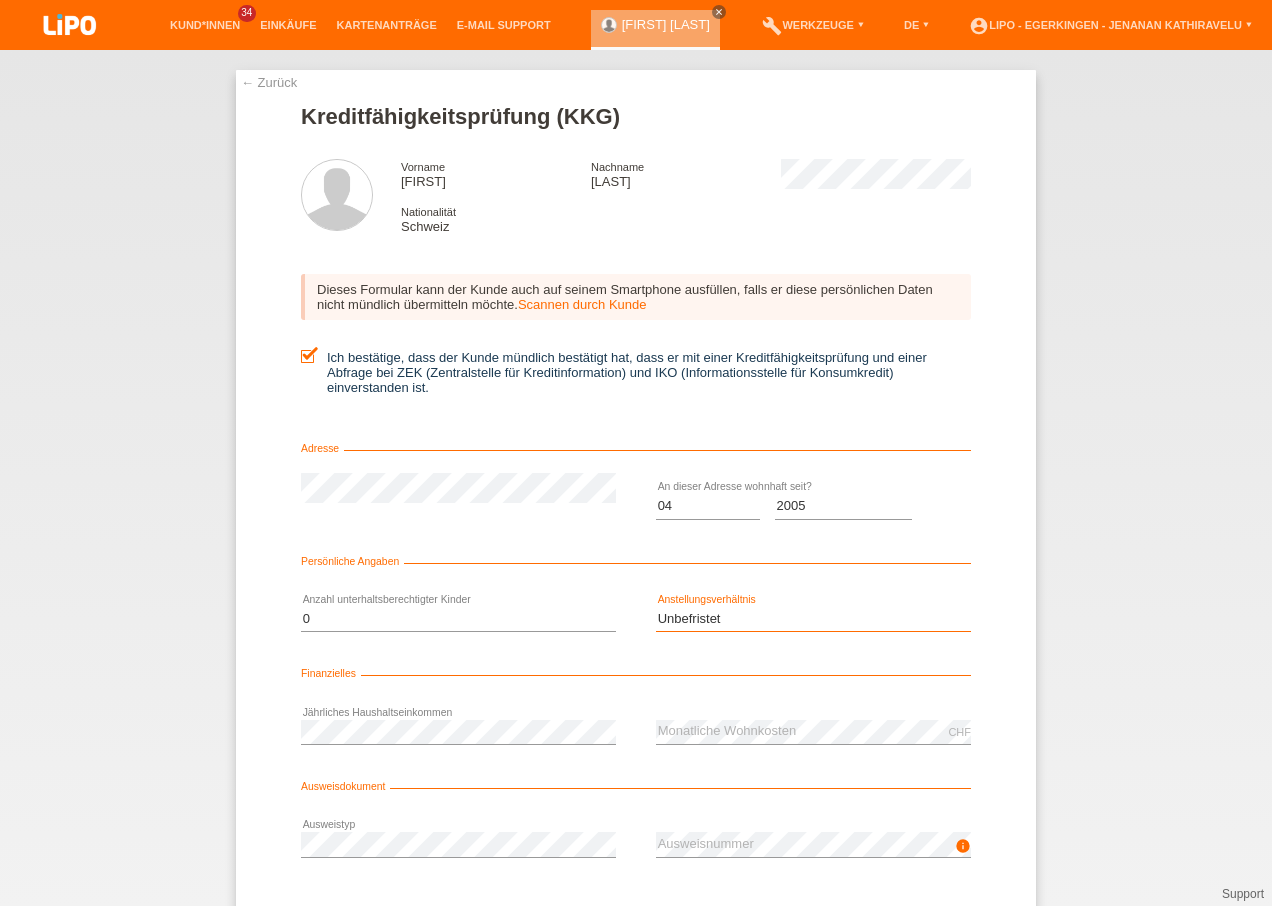click on "Bitte auswählen...
Unbefristet
Befristet
Lehrling/Student
Pensioniert
Nicht arbeitstätig
Hausfrau/-mann
Selbständig" at bounding box center (813, 619) 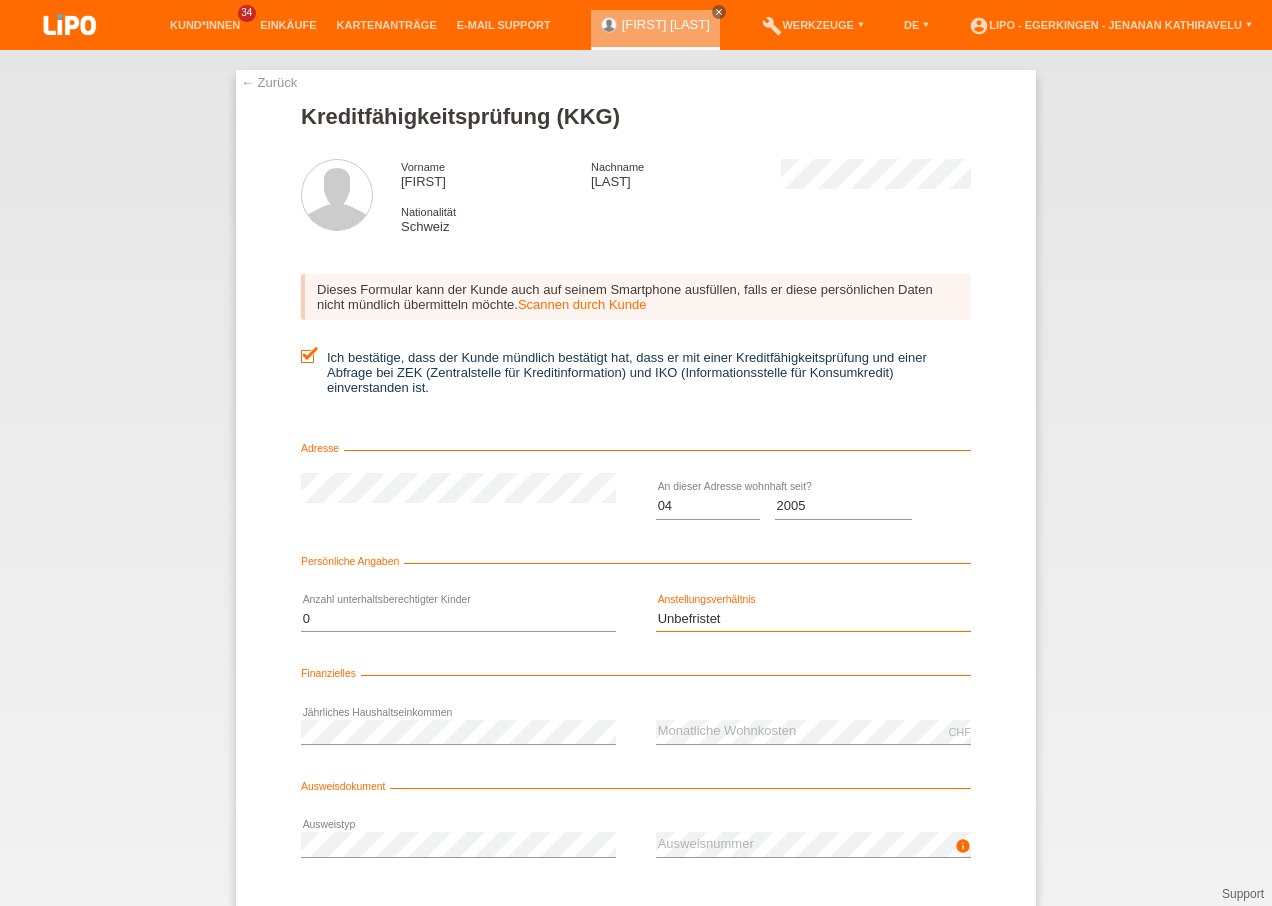 click on "Bitte auswählen...
Unbefristet
Befristet
Lehrling/Student
Pensioniert
Nicht arbeitstätig
Hausfrau/-mann
Selbständig" at bounding box center (813, 619) 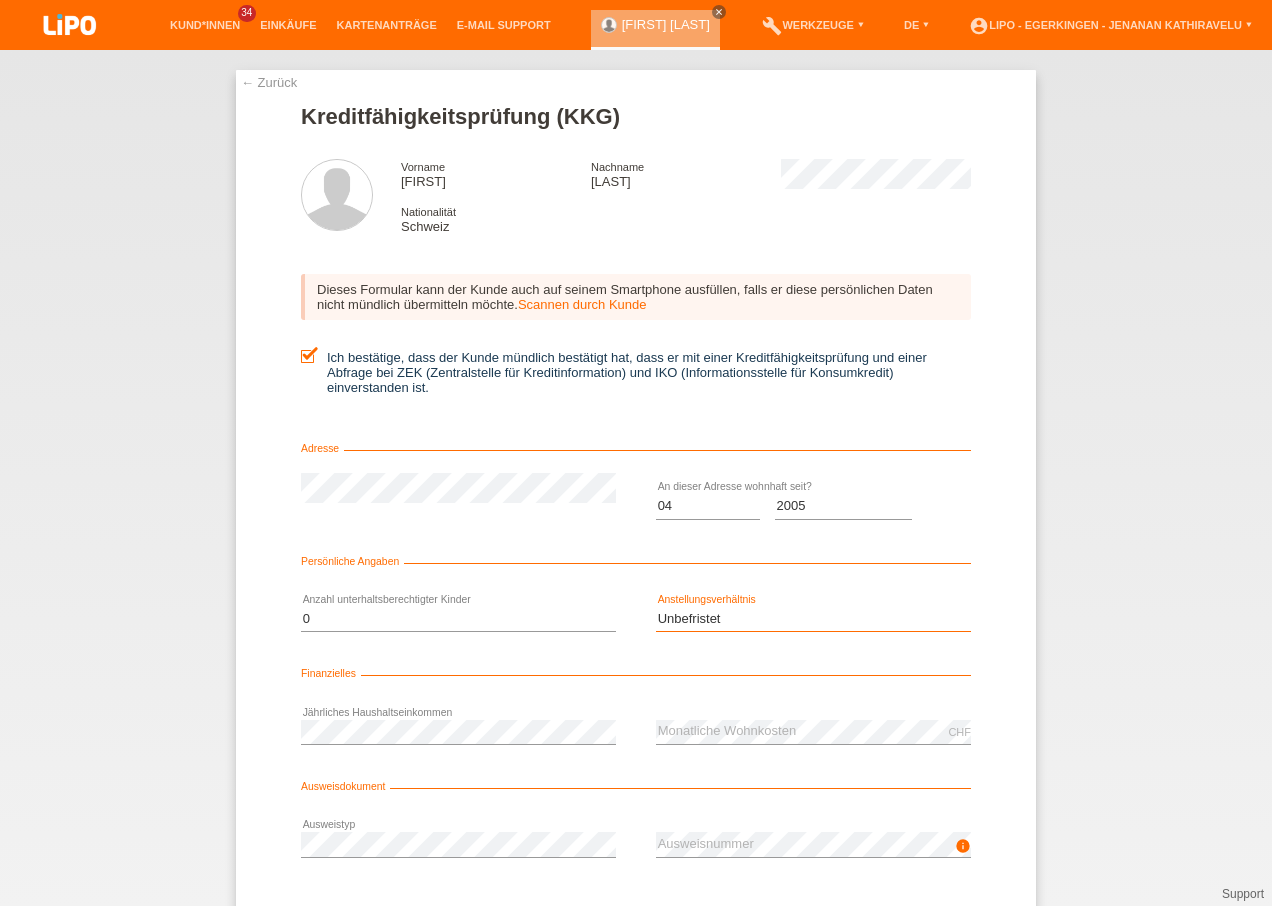 select on "INDEPENDENT" 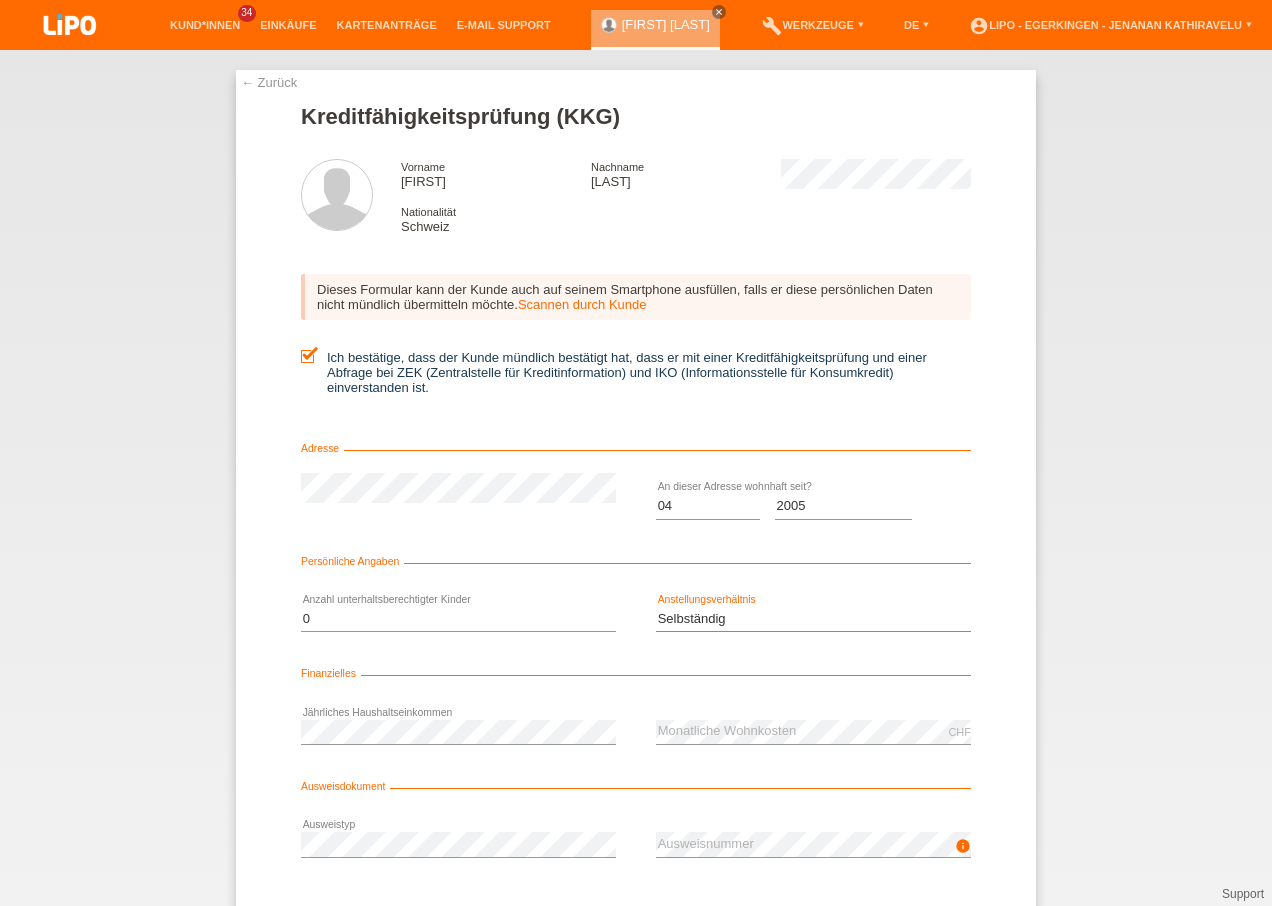 click on "Bitte auswählen...
Unbefristet
Befristet
Lehrling/Student
Pensioniert
Nicht arbeitstätig
Hausfrau/-mann
Selbständig" at bounding box center (813, 619) 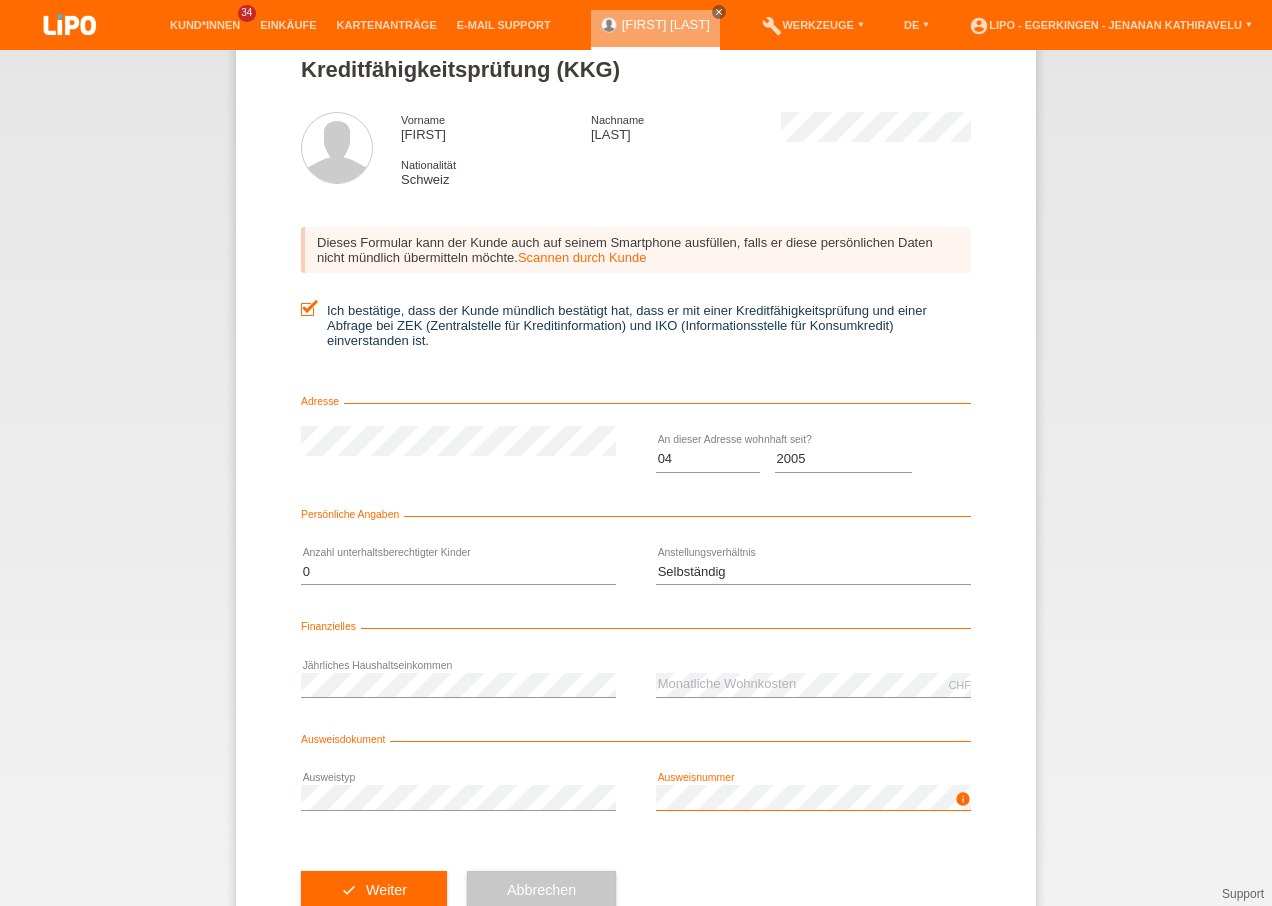 scroll, scrollTop: 109, scrollLeft: 0, axis: vertical 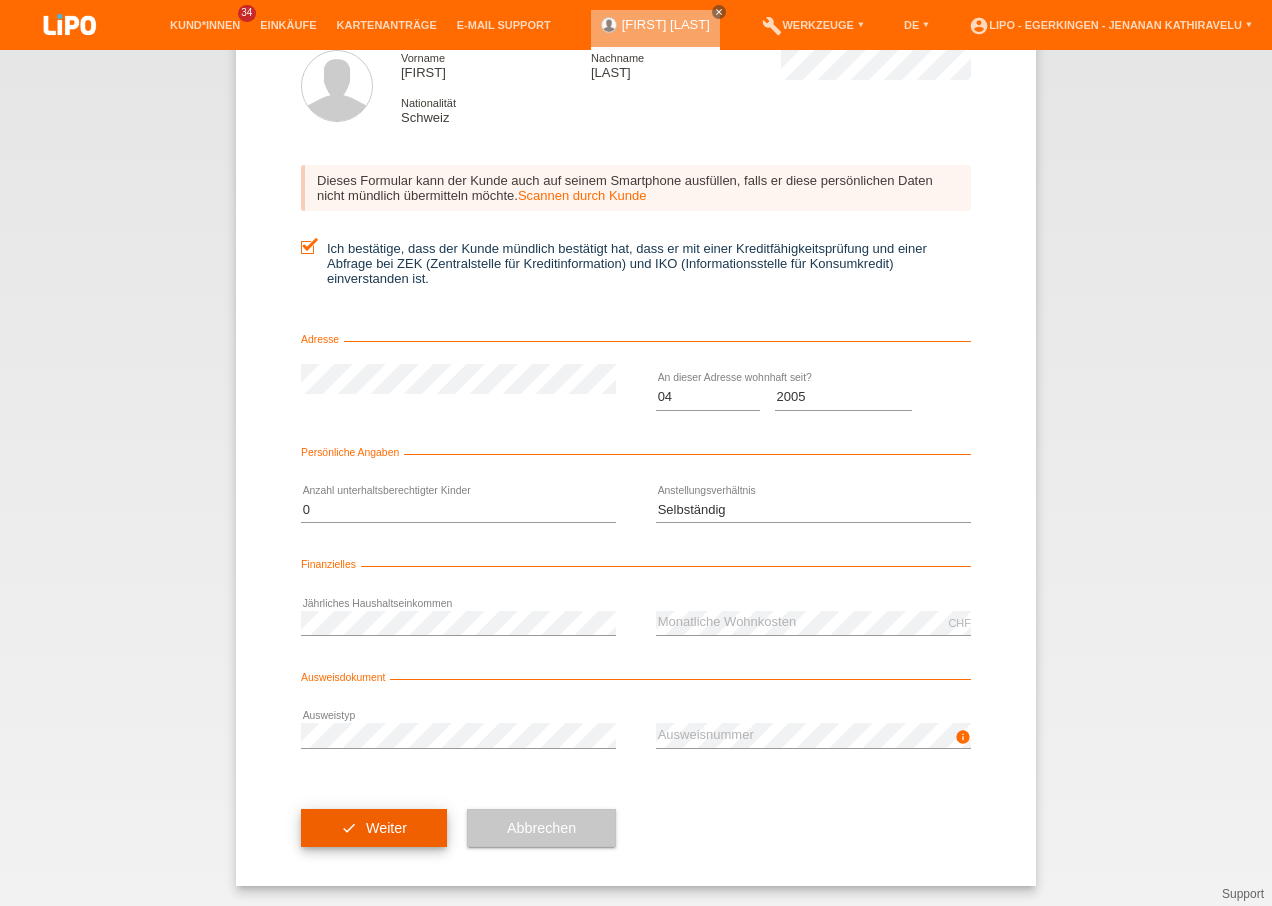click on "check   Weiter" at bounding box center (374, 828) 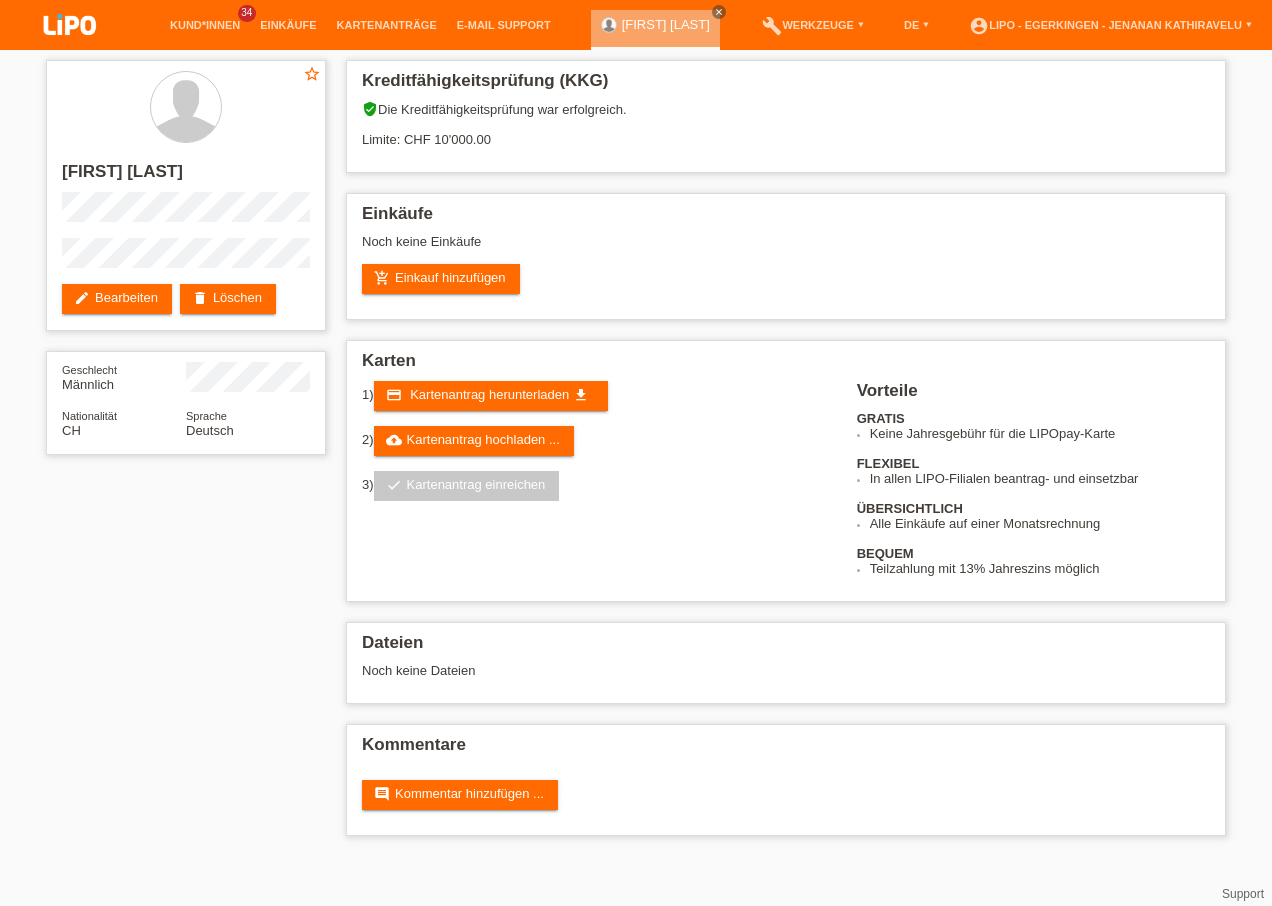 scroll, scrollTop: 0, scrollLeft: 0, axis: both 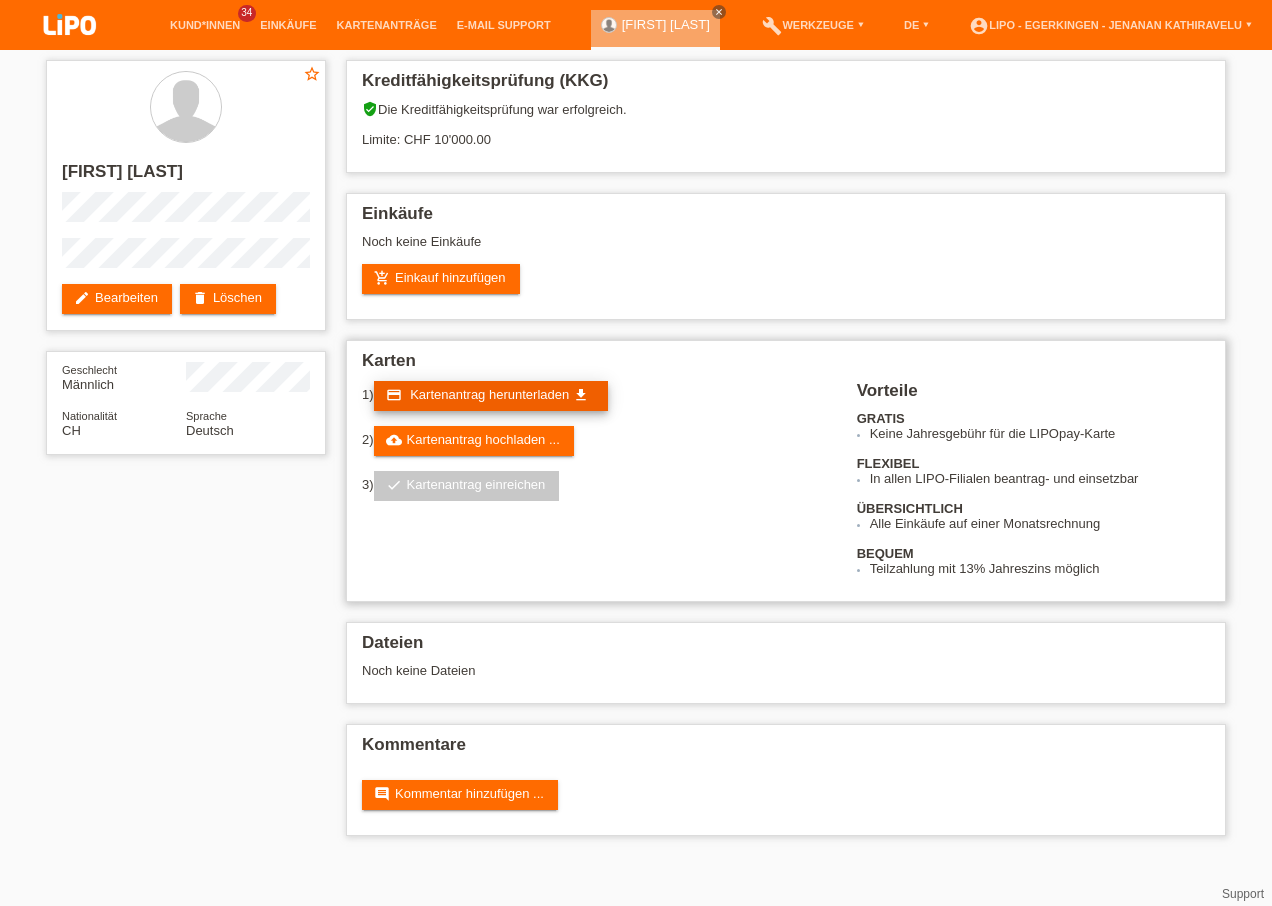 click on "Kartenantrag herunterladen" at bounding box center [489, 394] 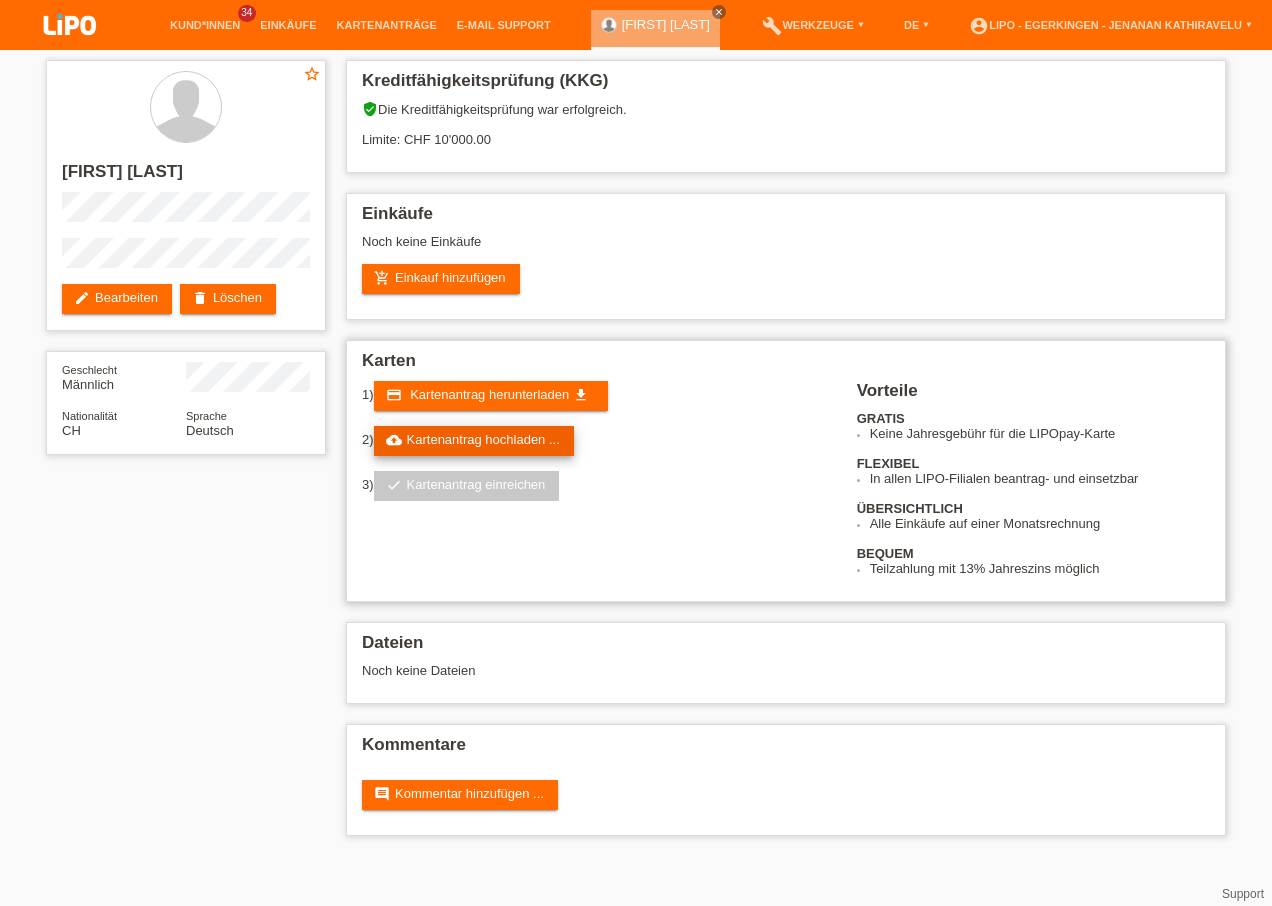 click on "cloud_upload  Kartenantrag hochladen ..." at bounding box center [474, 441] 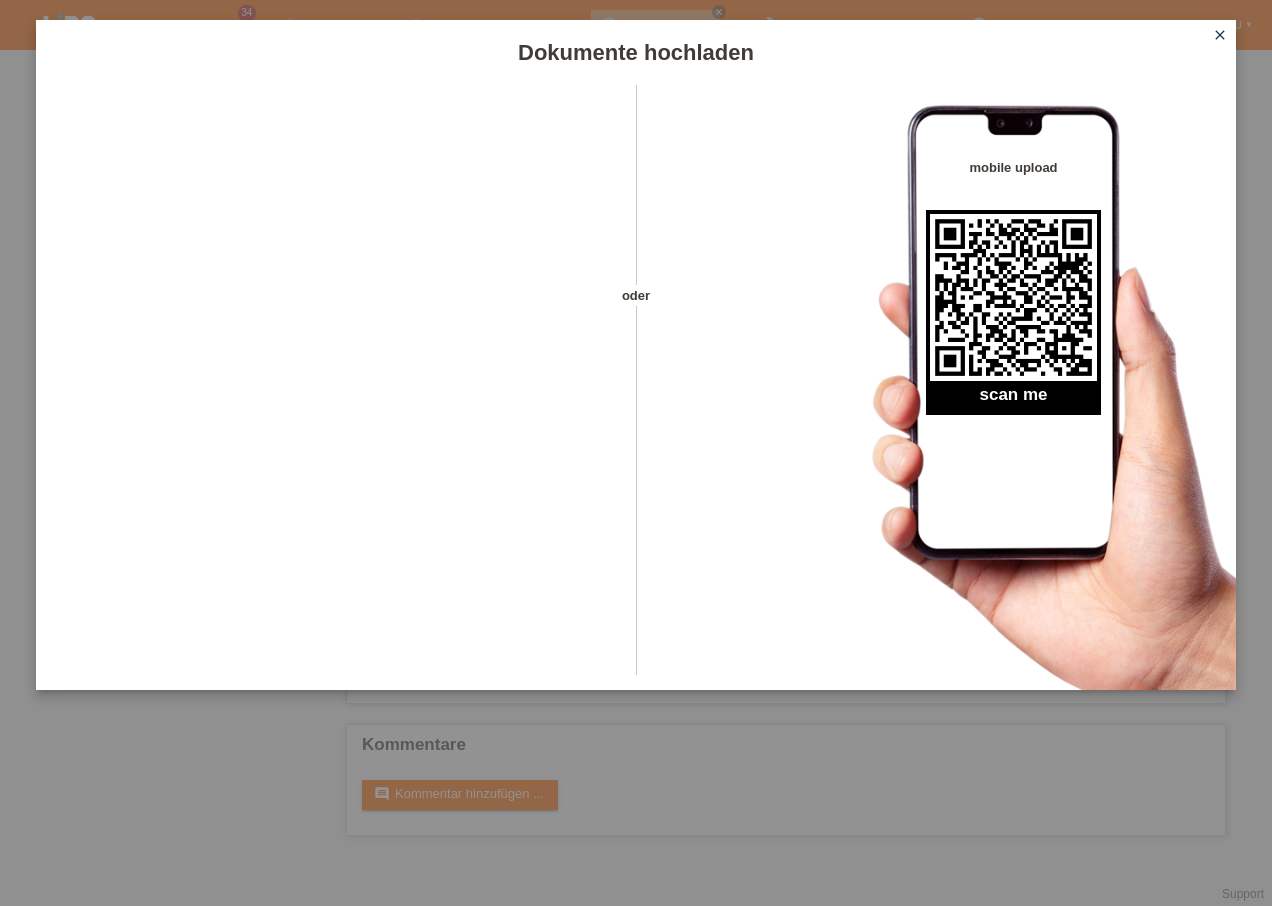 click on "close" at bounding box center (1220, 35) 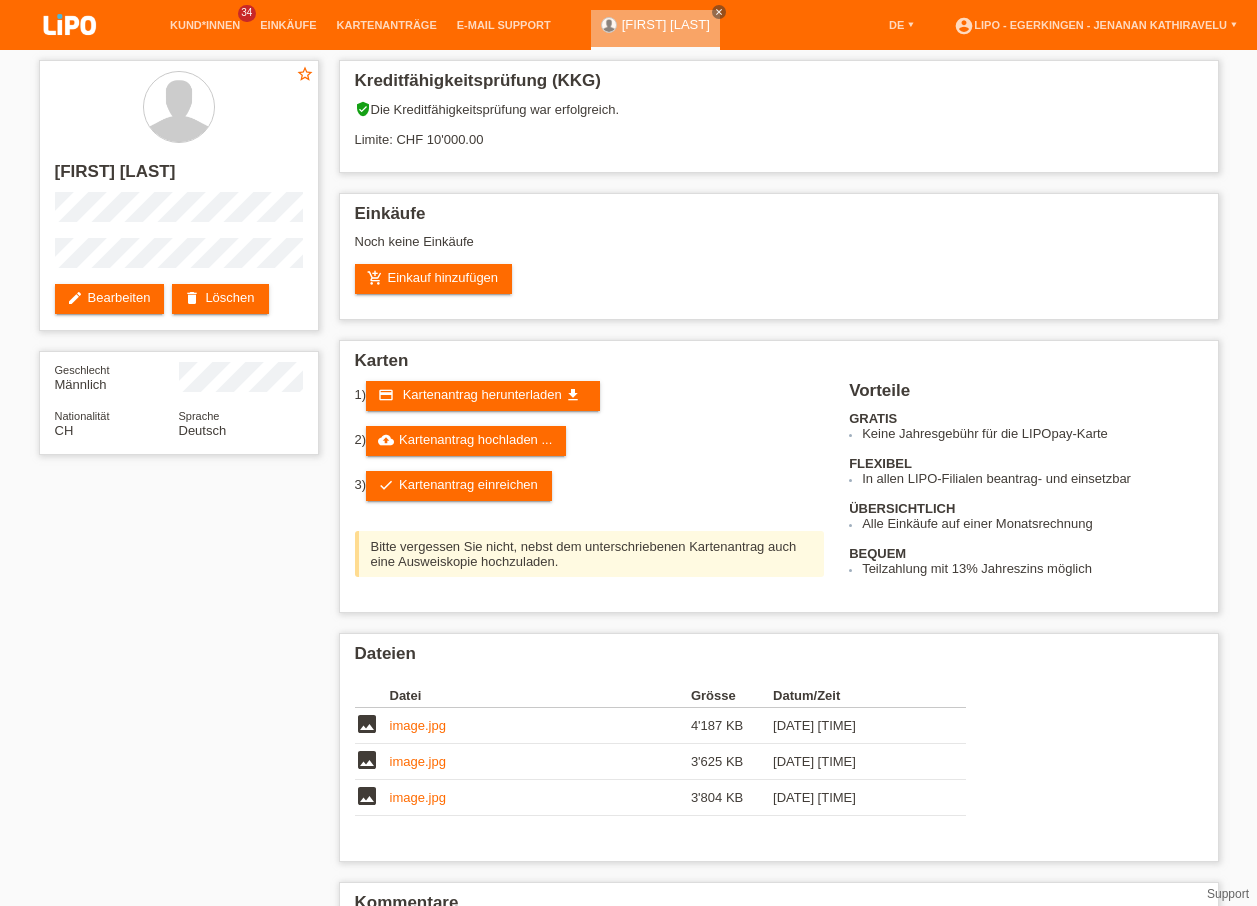 scroll, scrollTop: 0, scrollLeft: 0, axis: both 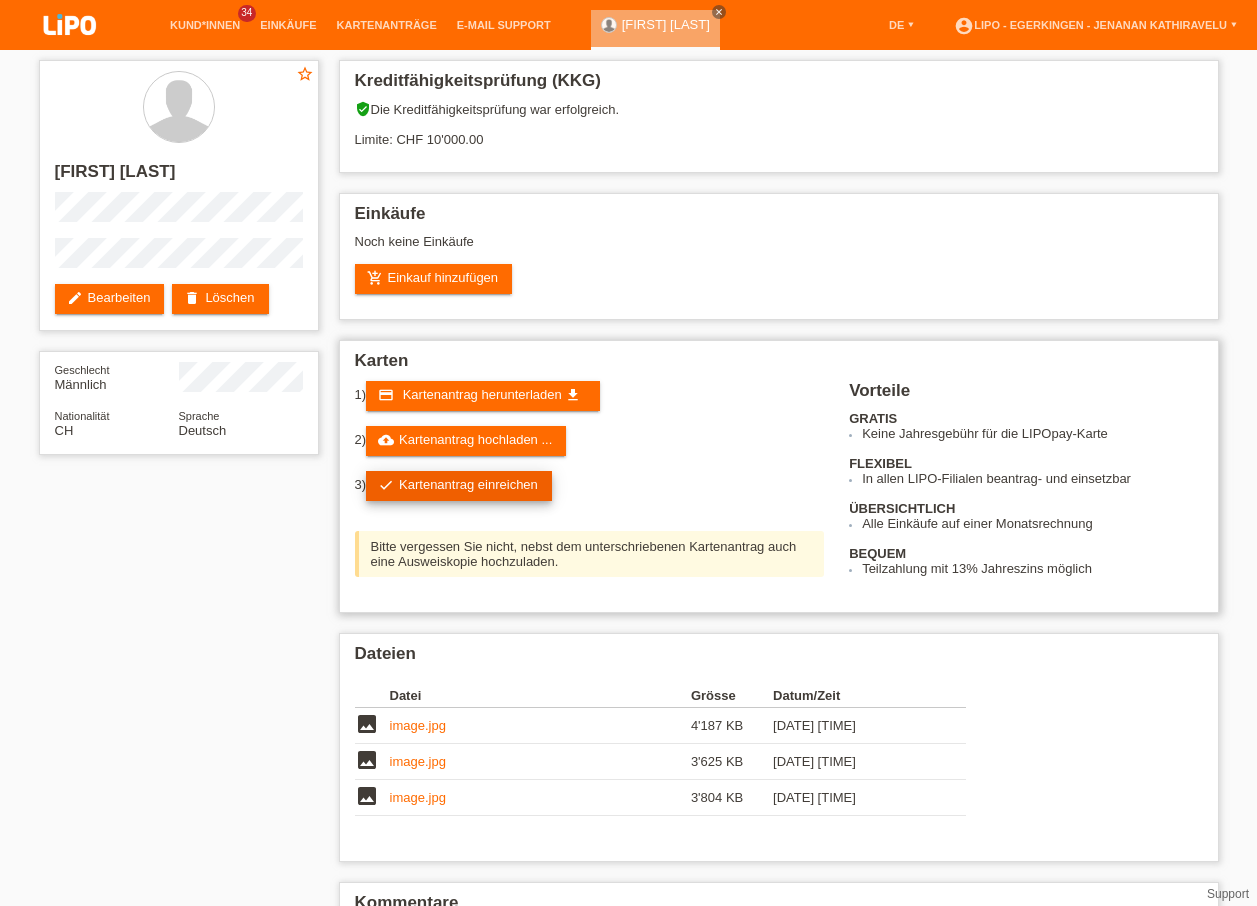 click on "check  Kartenantrag einreichen" at bounding box center [459, 486] 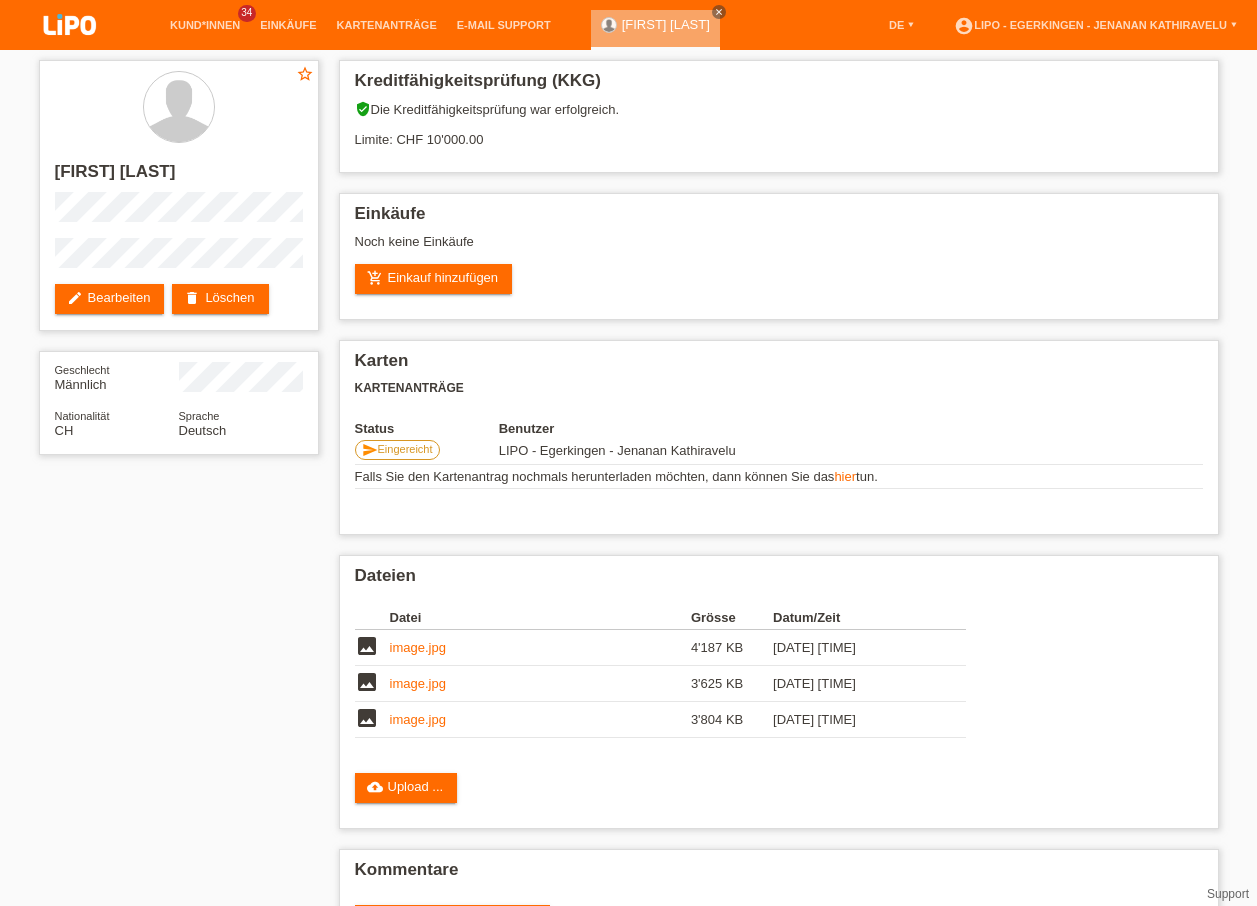 scroll, scrollTop: 0, scrollLeft: 0, axis: both 